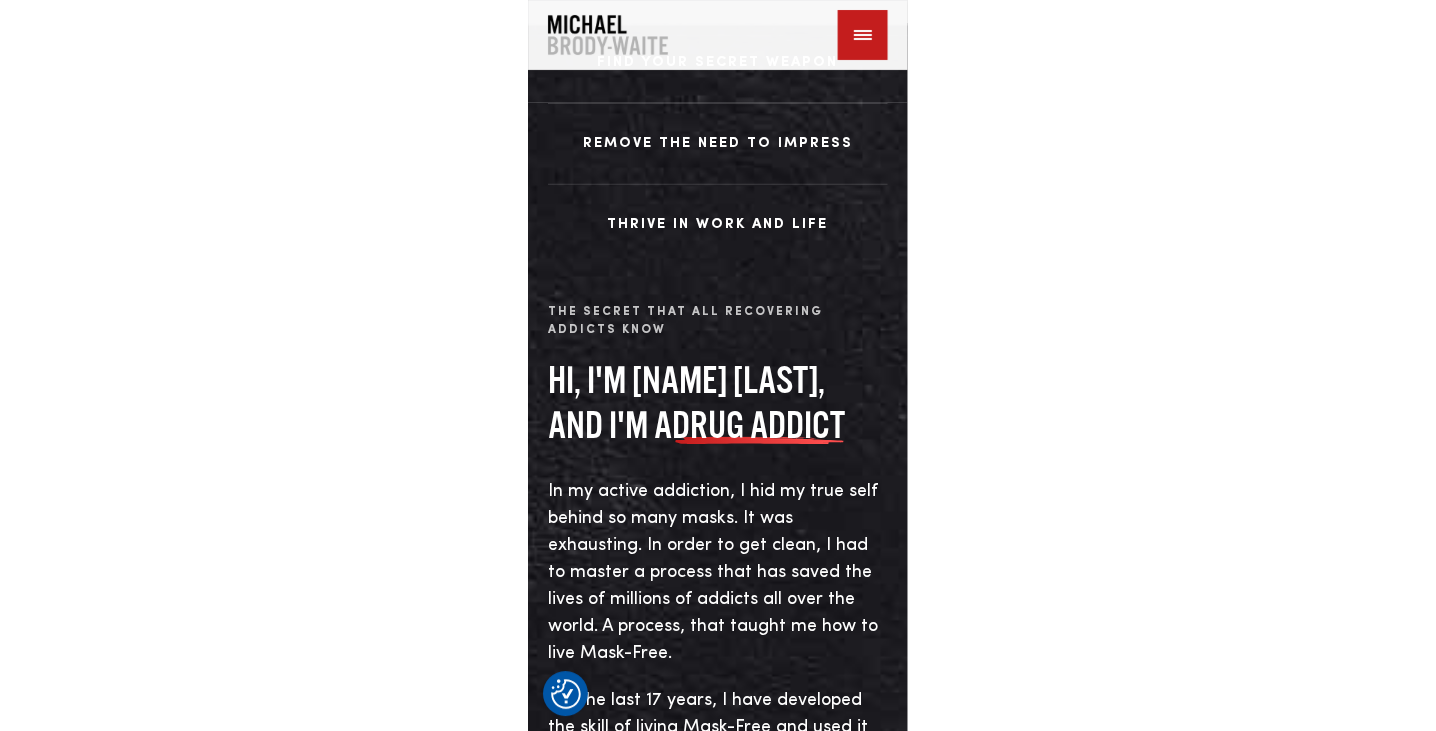 scroll, scrollTop: 711, scrollLeft: 0, axis: vertical 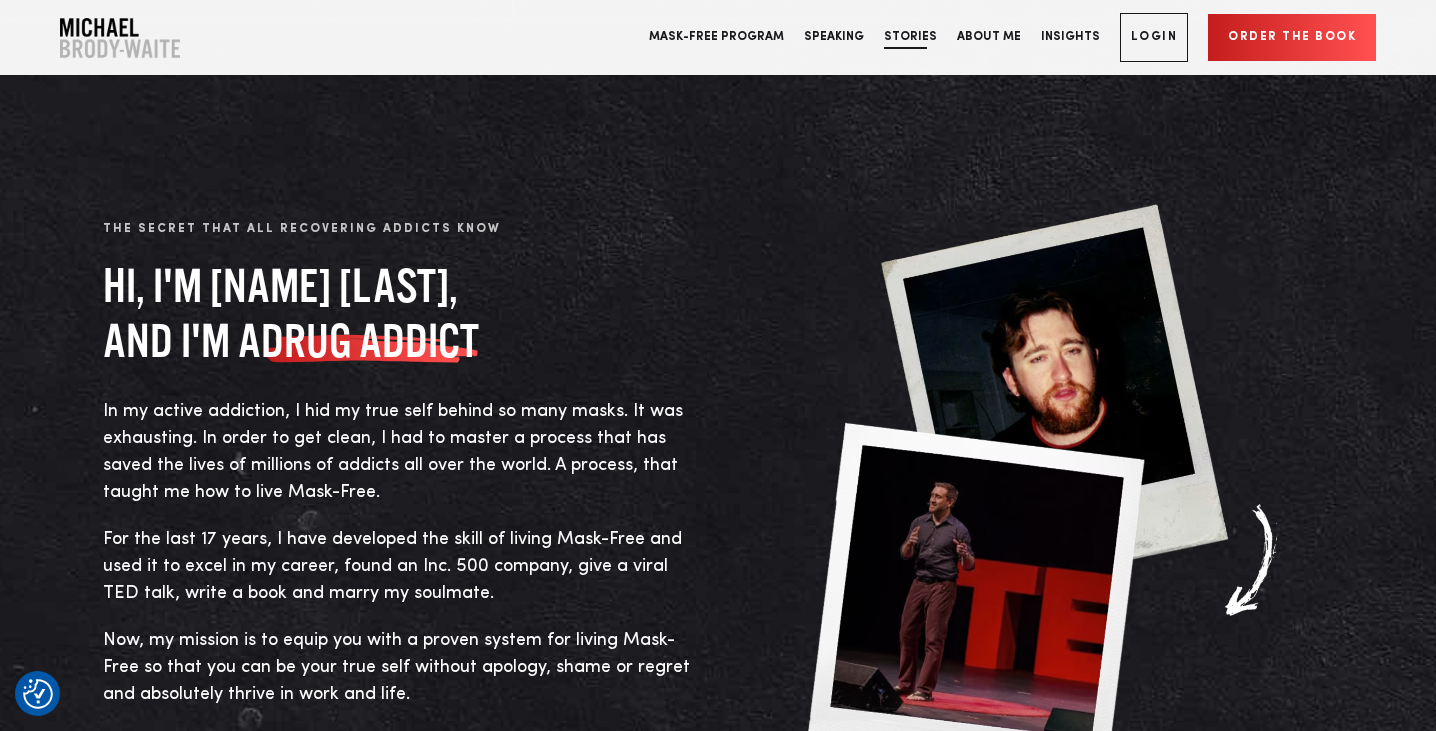 click on "Stories" at bounding box center [910, 37] 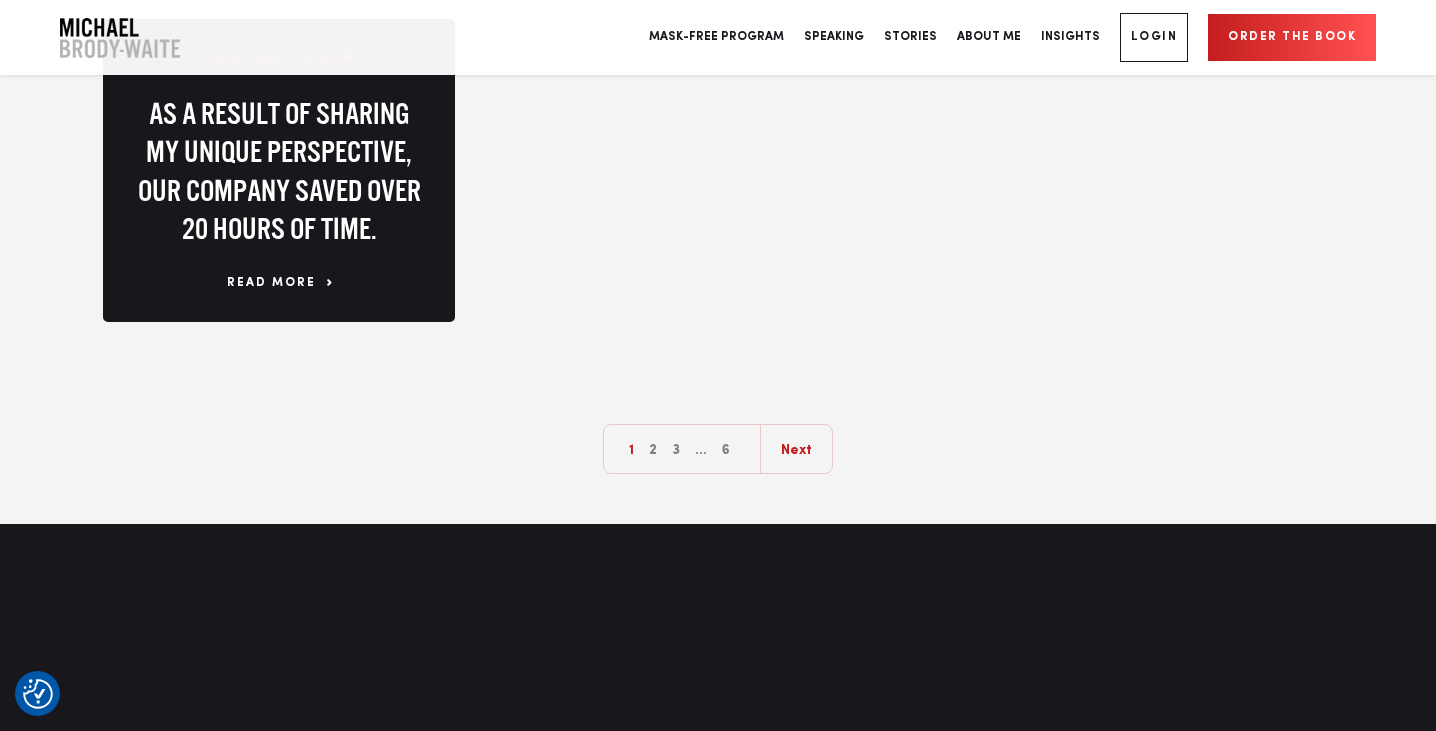 scroll, scrollTop: 3106, scrollLeft: 0, axis: vertical 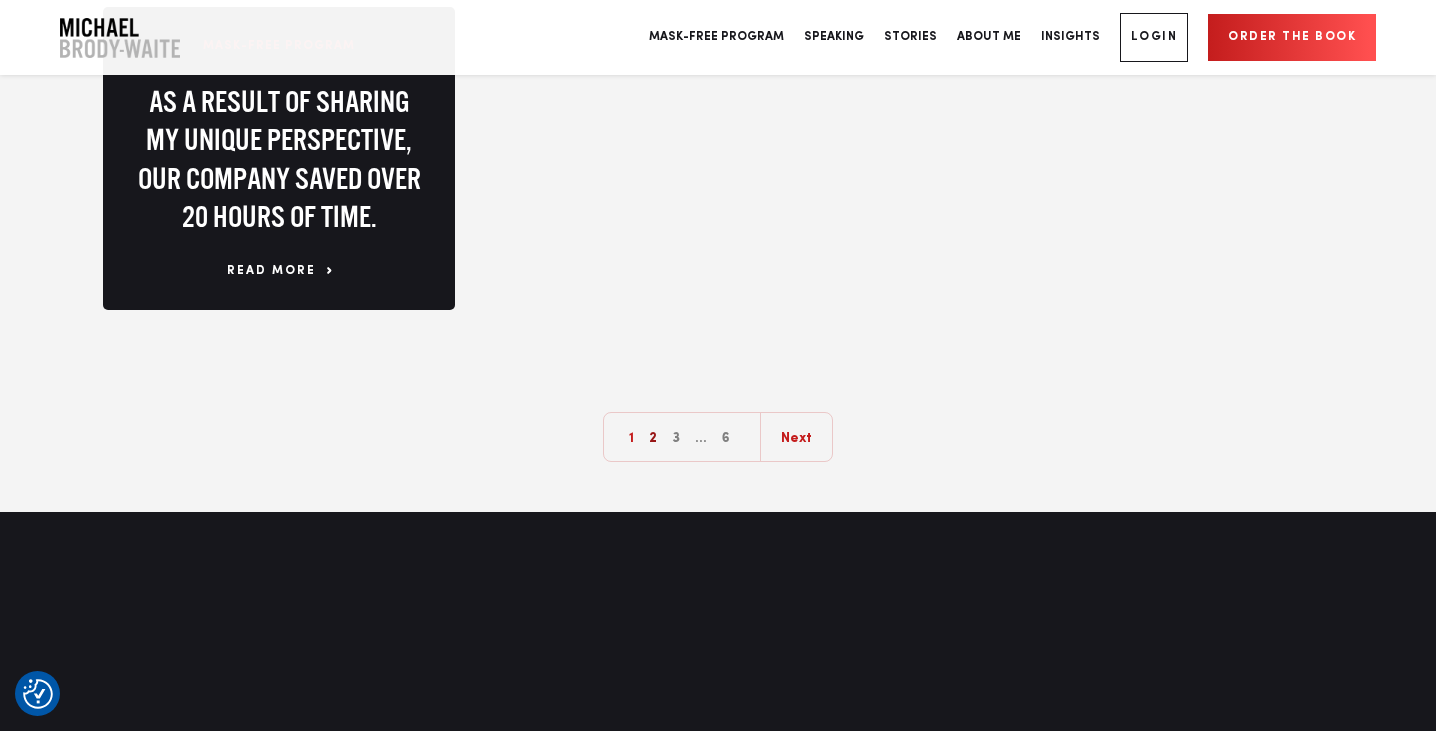 click on "2" at bounding box center (653, 438) 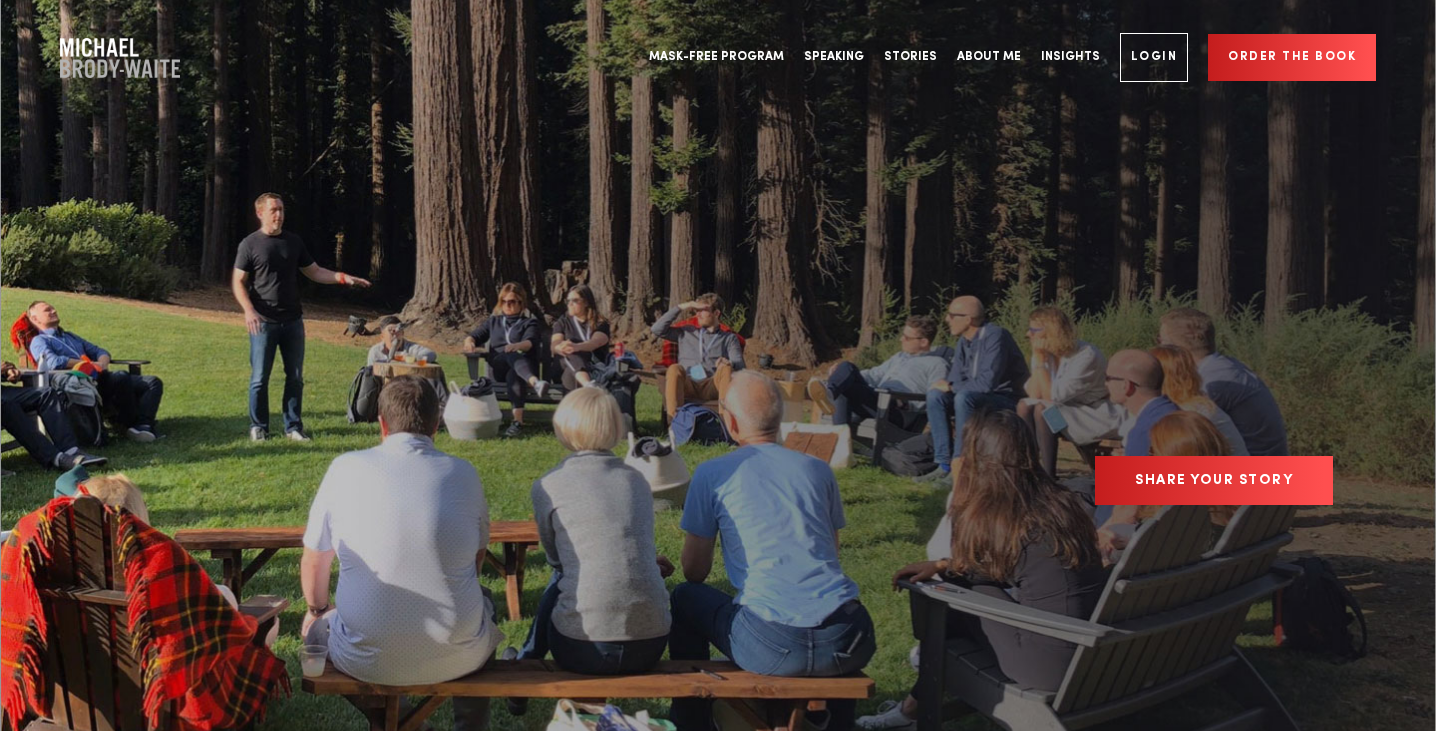 scroll, scrollTop: 0, scrollLeft: 0, axis: both 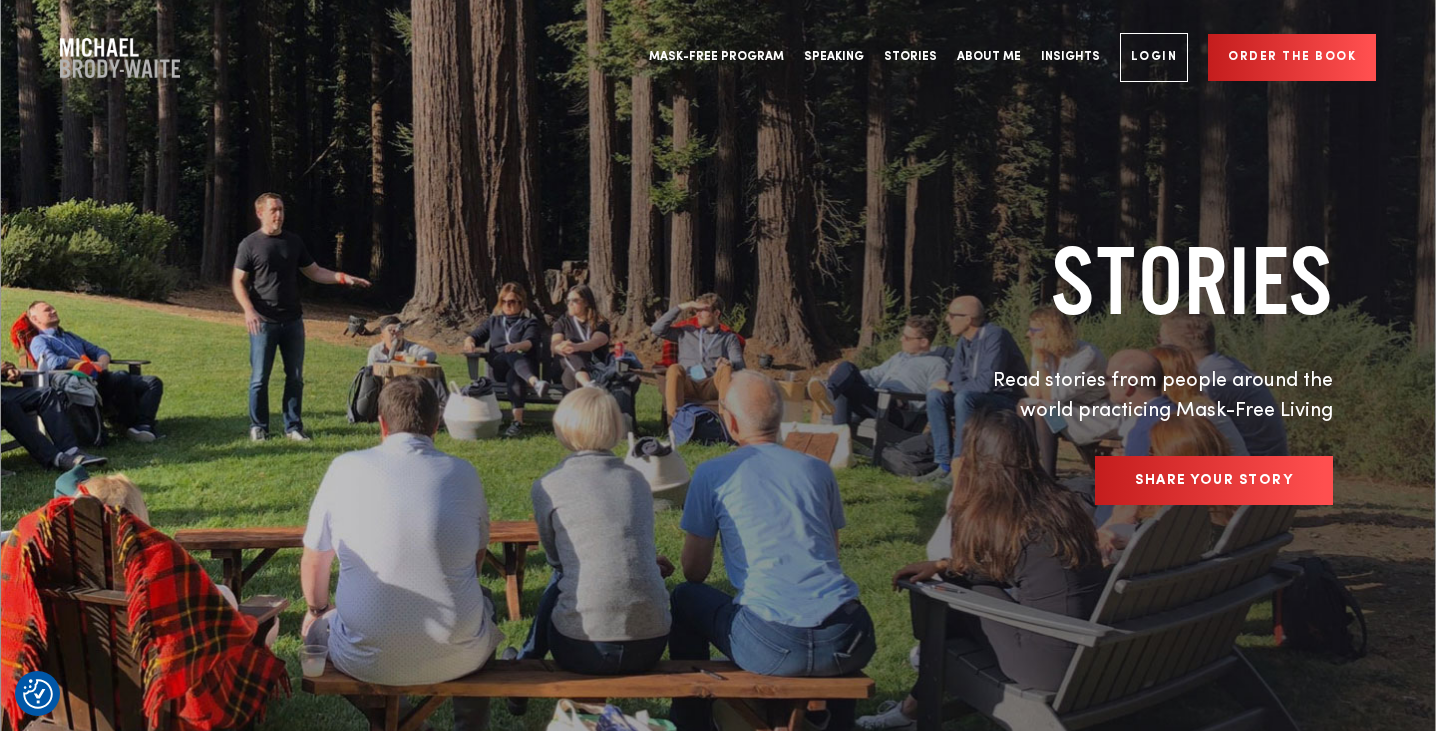 click on "SHARE YOUR STORY" at bounding box center (1214, 480) 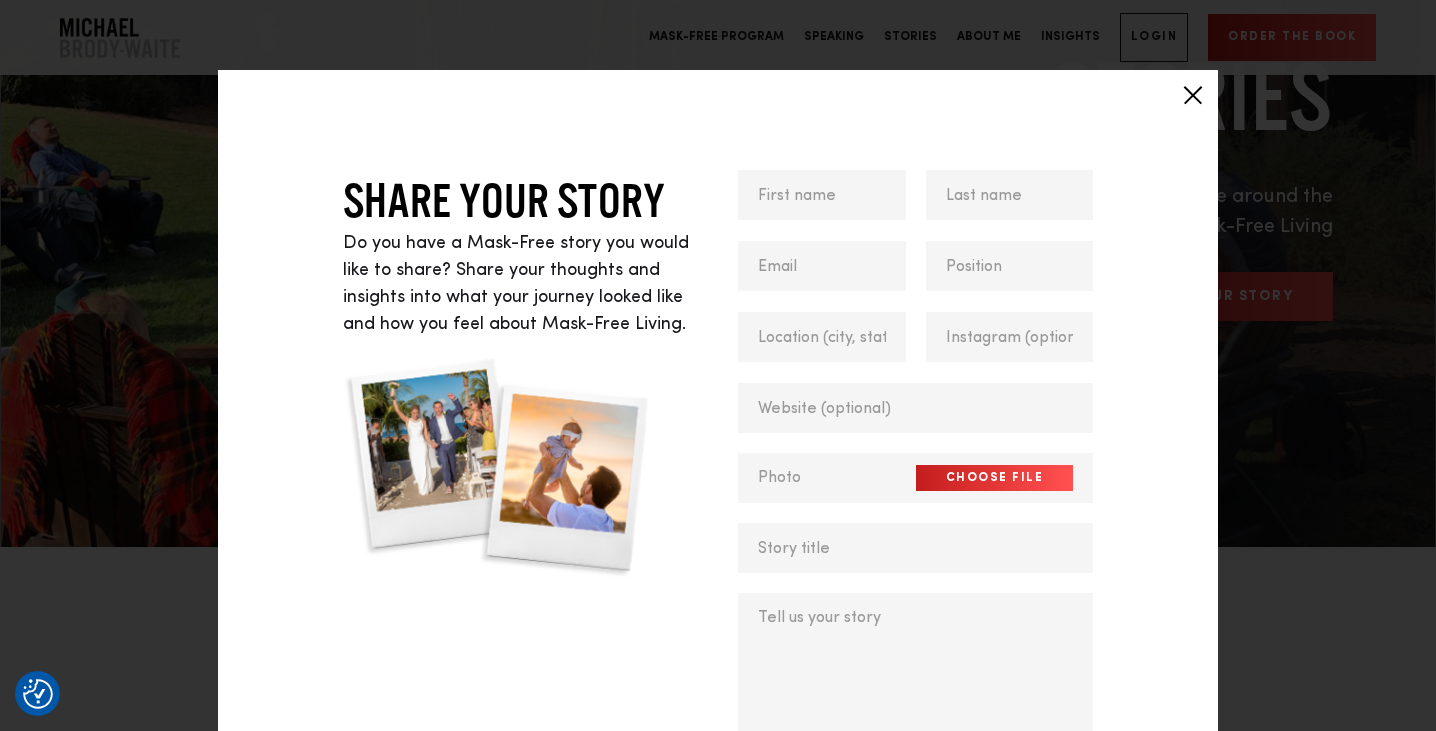 scroll, scrollTop: 189, scrollLeft: 0, axis: vertical 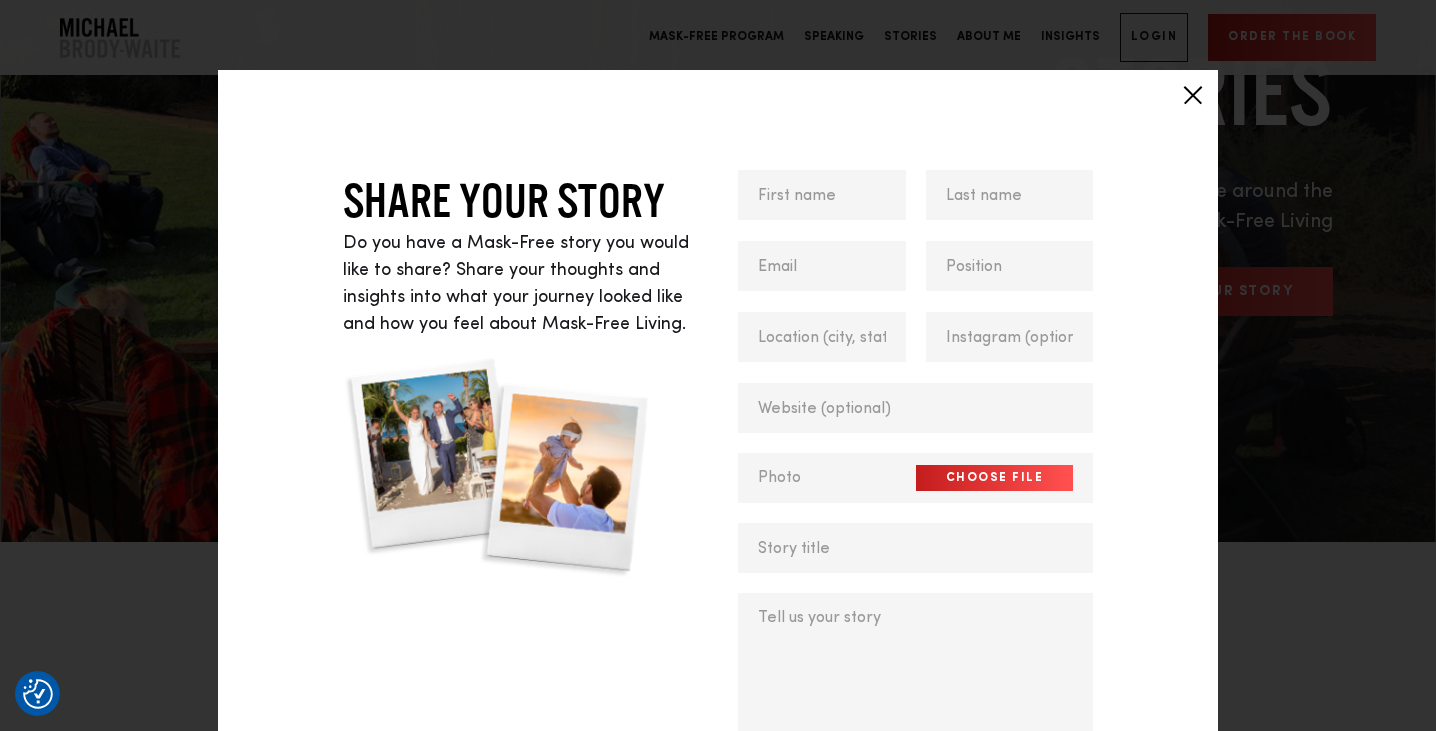 click at bounding box center [1193, 95] 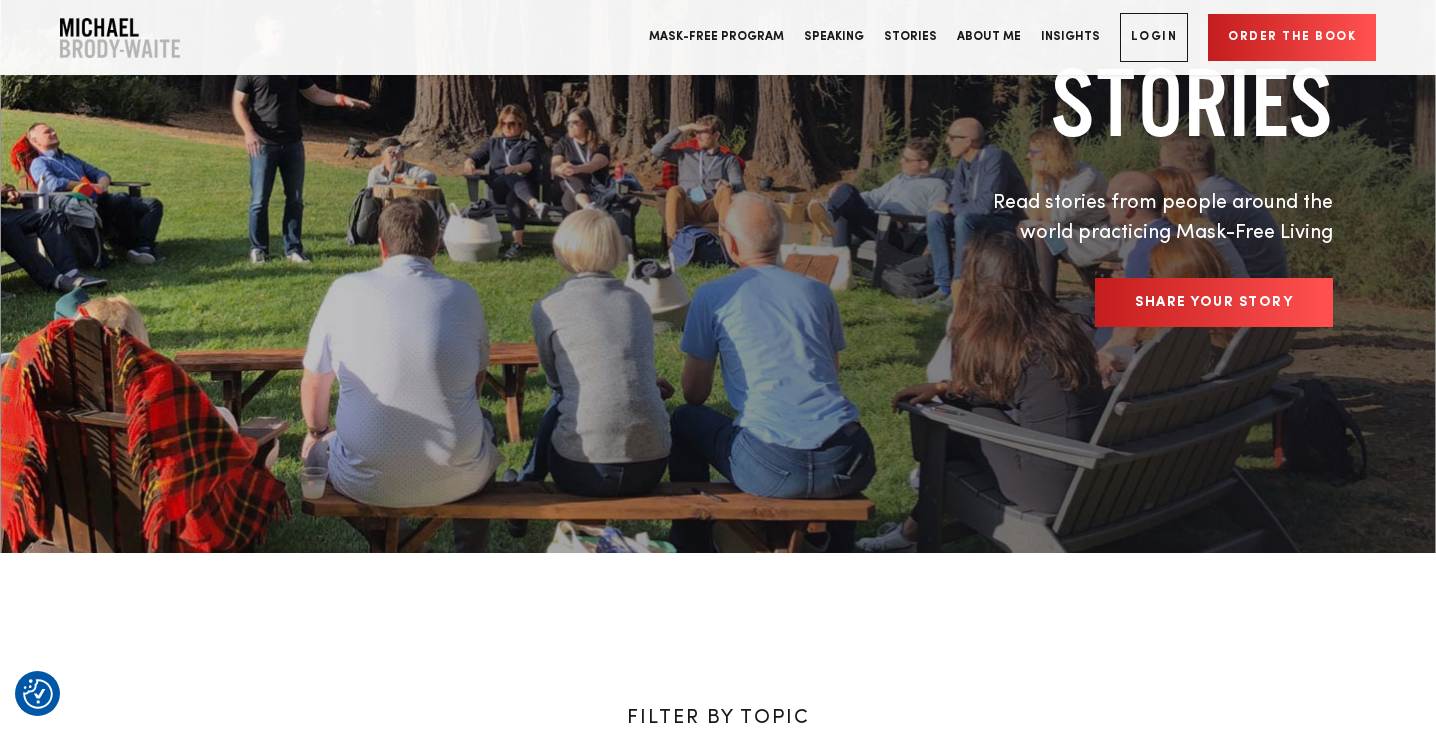scroll, scrollTop: 0, scrollLeft: 0, axis: both 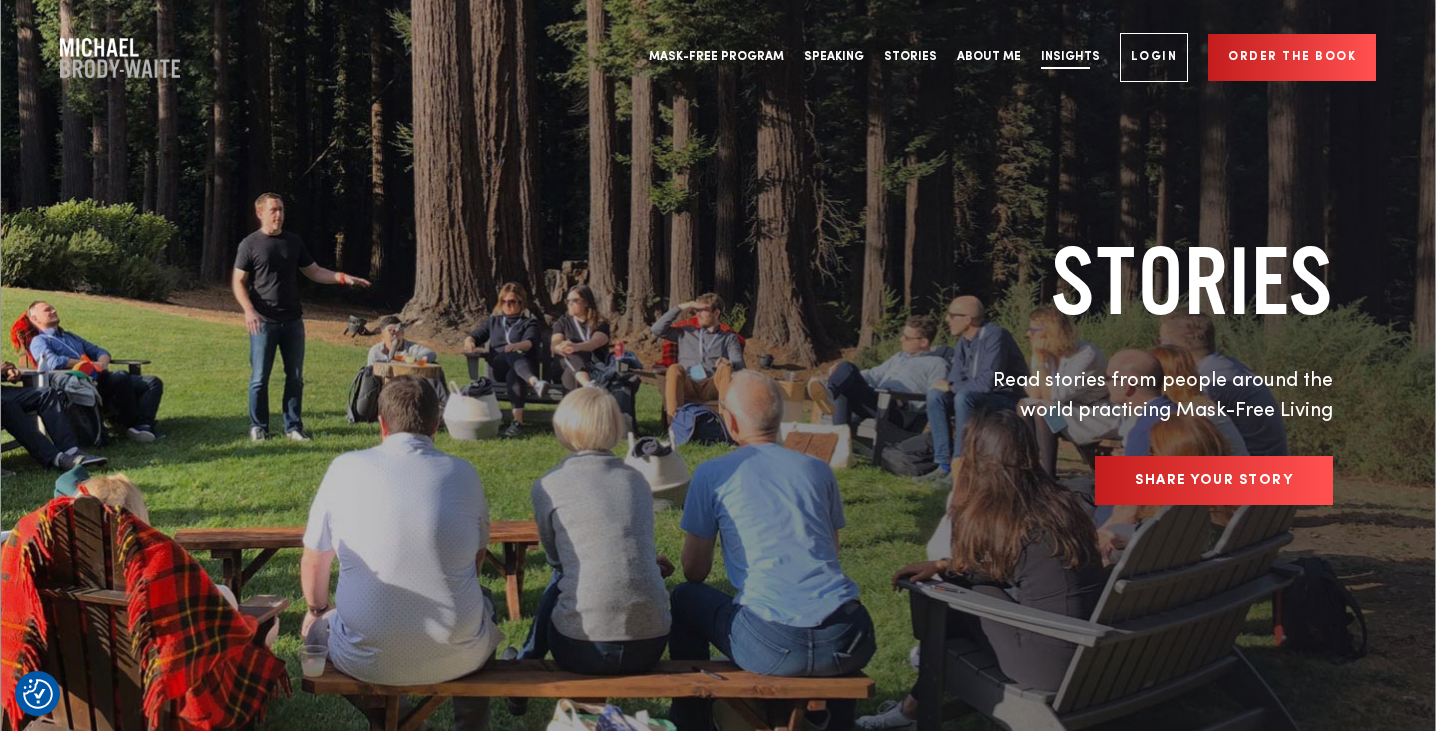click on "Insights" at bounding box center [1070, 57] 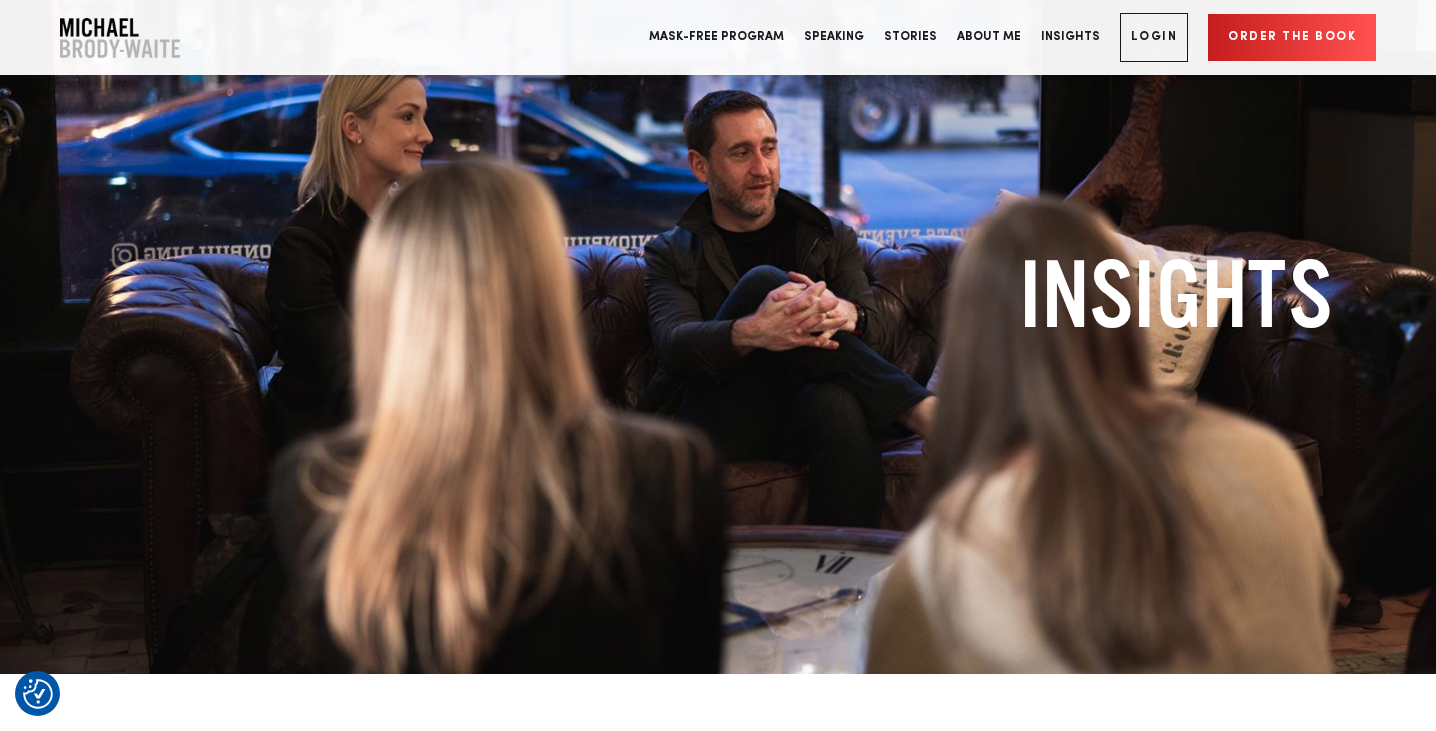 scroll, scrollTop: 0, scrollLeft: 0, axis: both 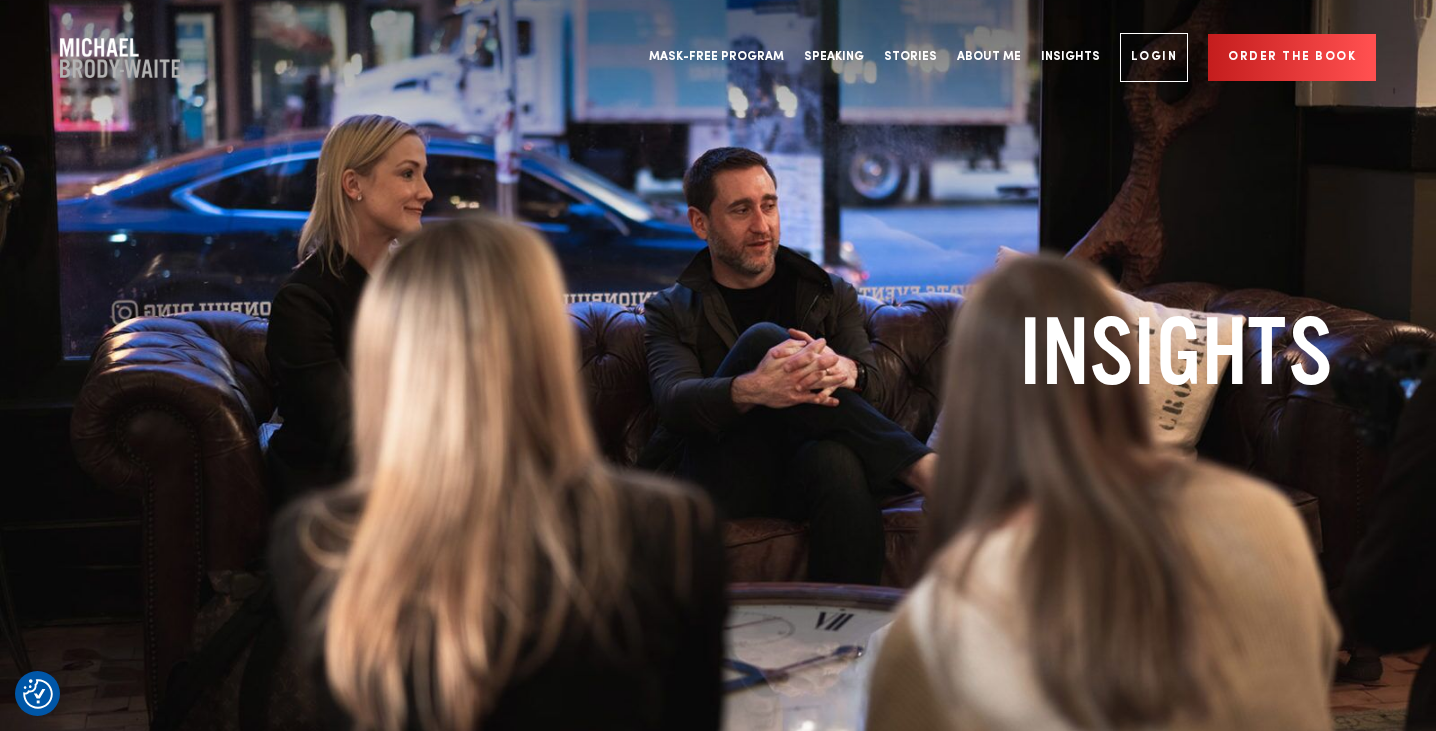 click at bounding box center (120, 58) 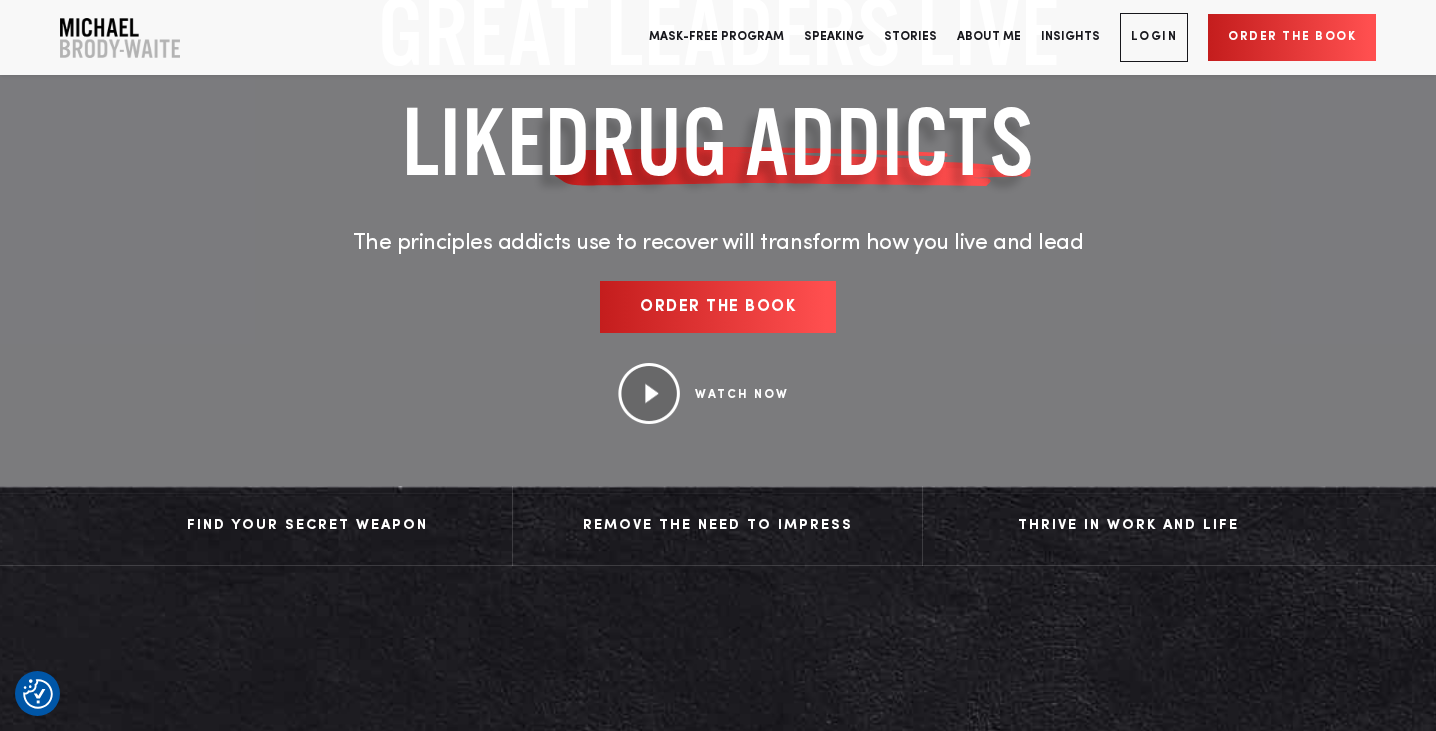 scroll, scrollTop: 0, scrollLeft: 0, axis: both 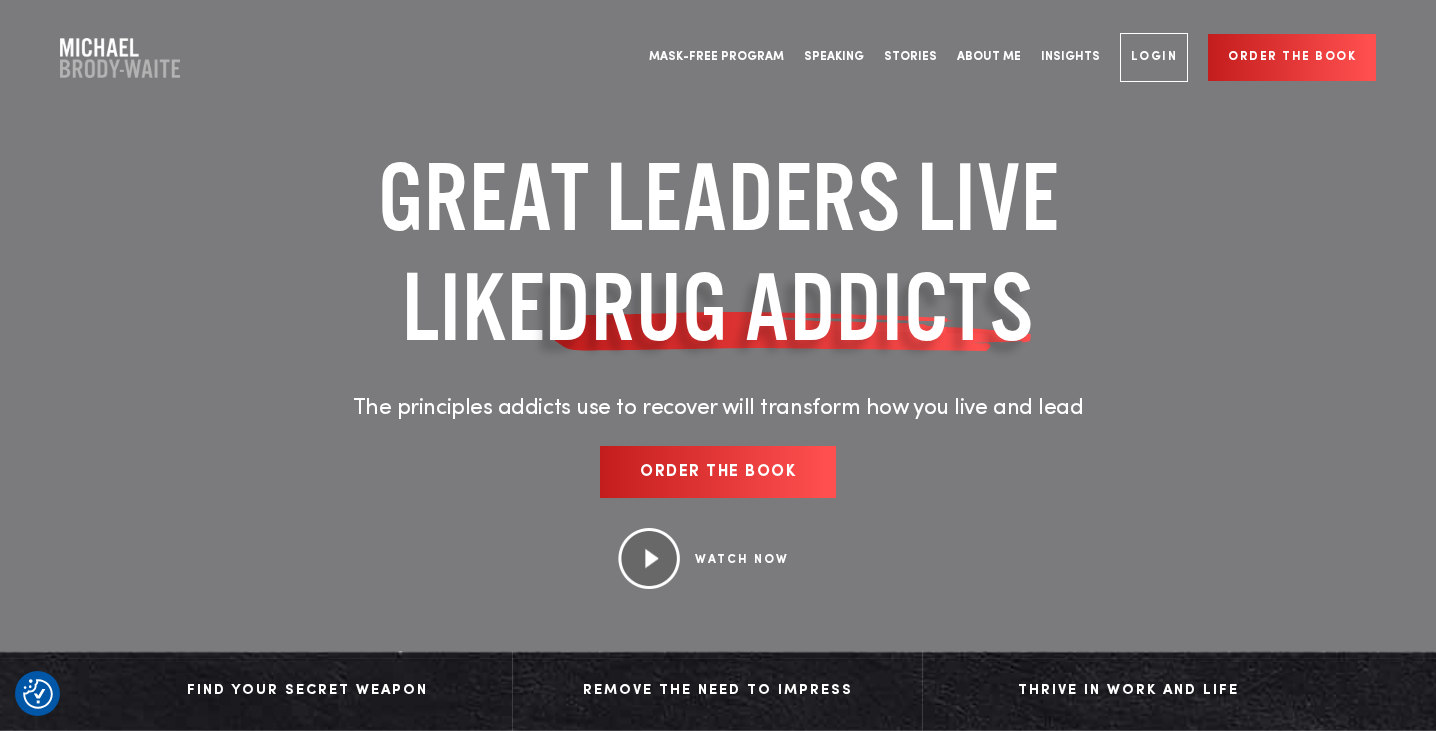 click at bounding box center [648, 559] 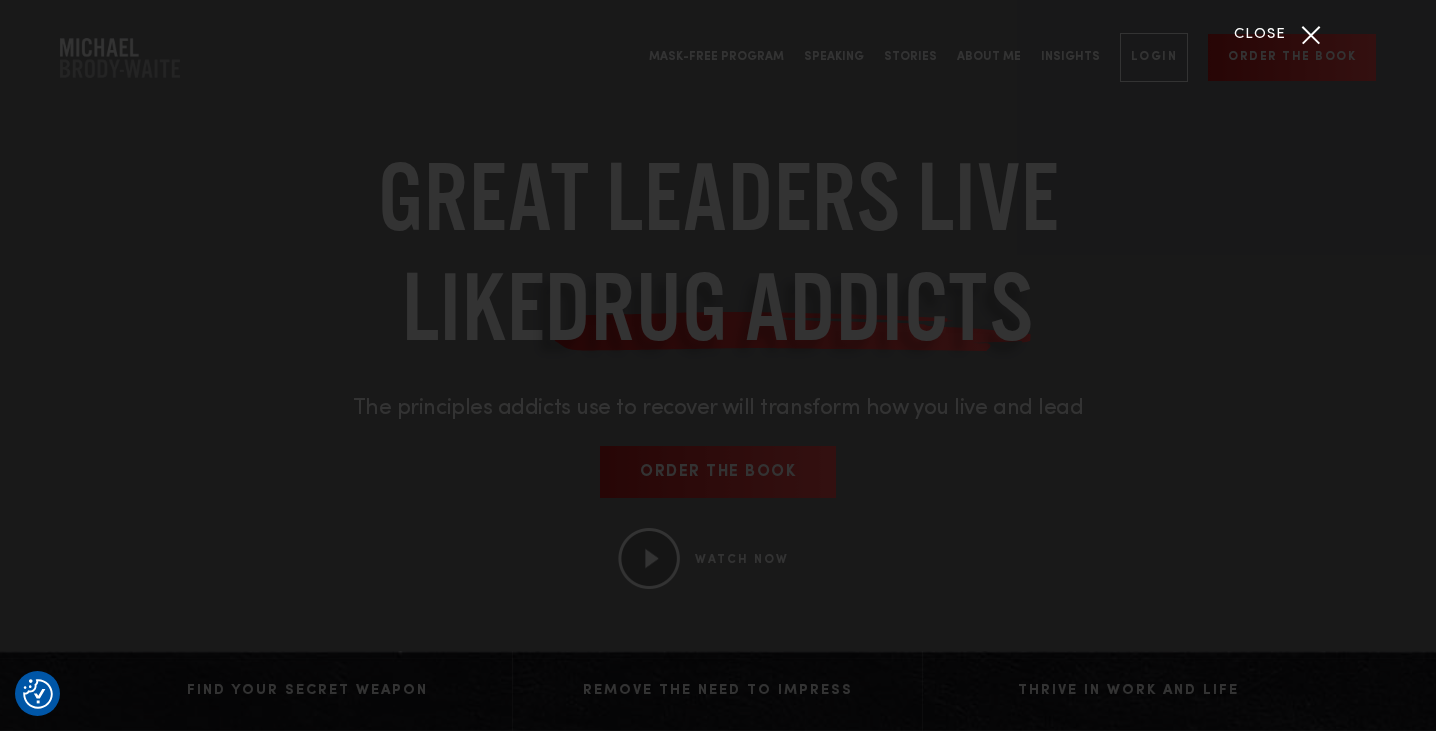 click on "Close" at bounding box center [1260, 35] 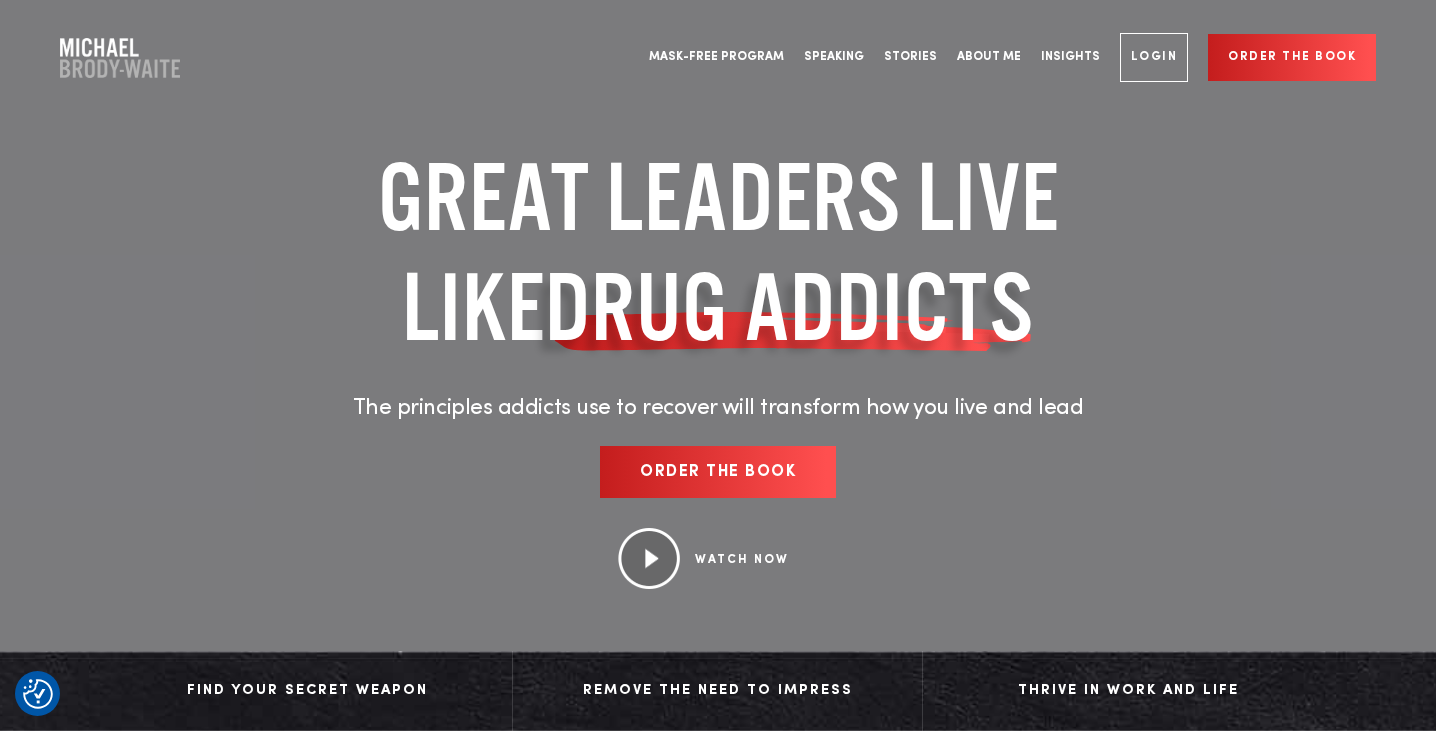 click on "Order the book" at bounding box center (718, 472) 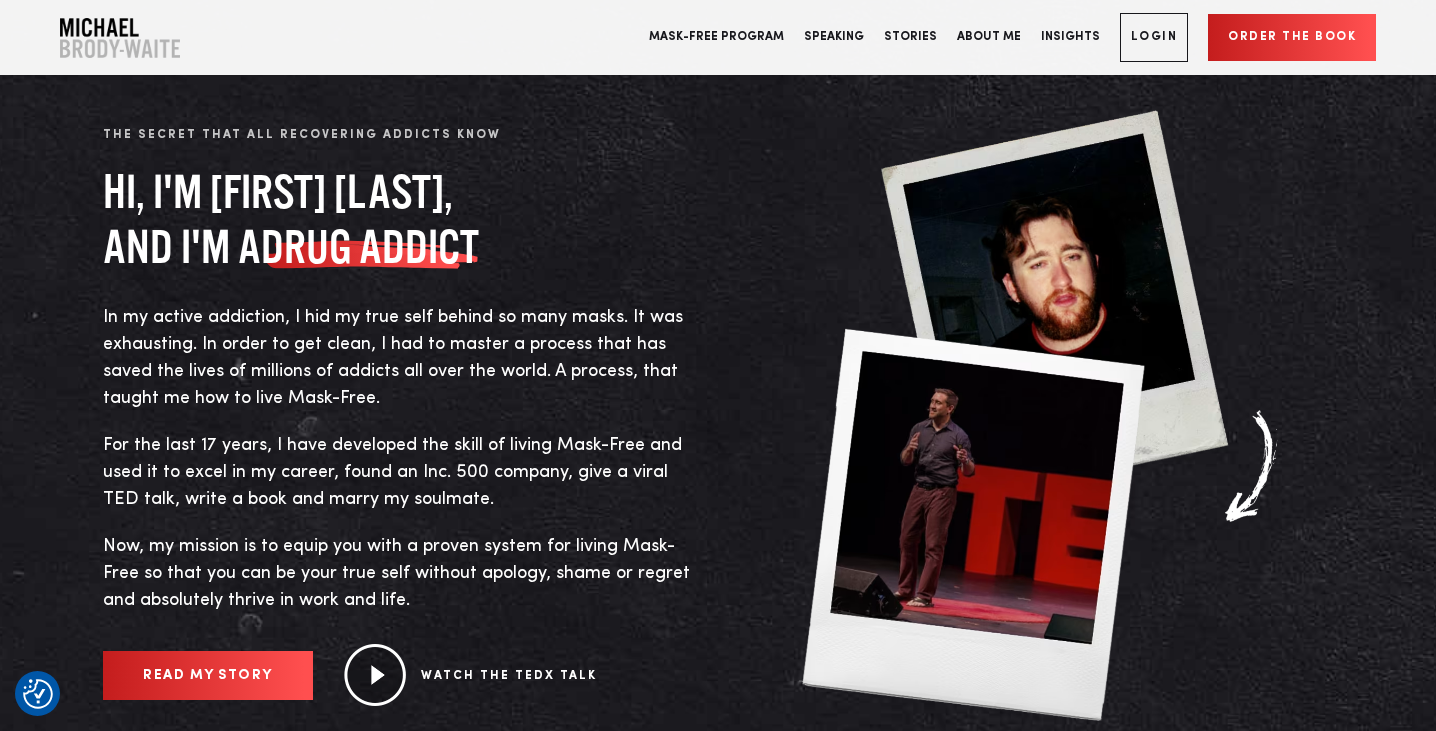 scroll, scrollTop: 806, scrollLeft: 0, axis: vertical 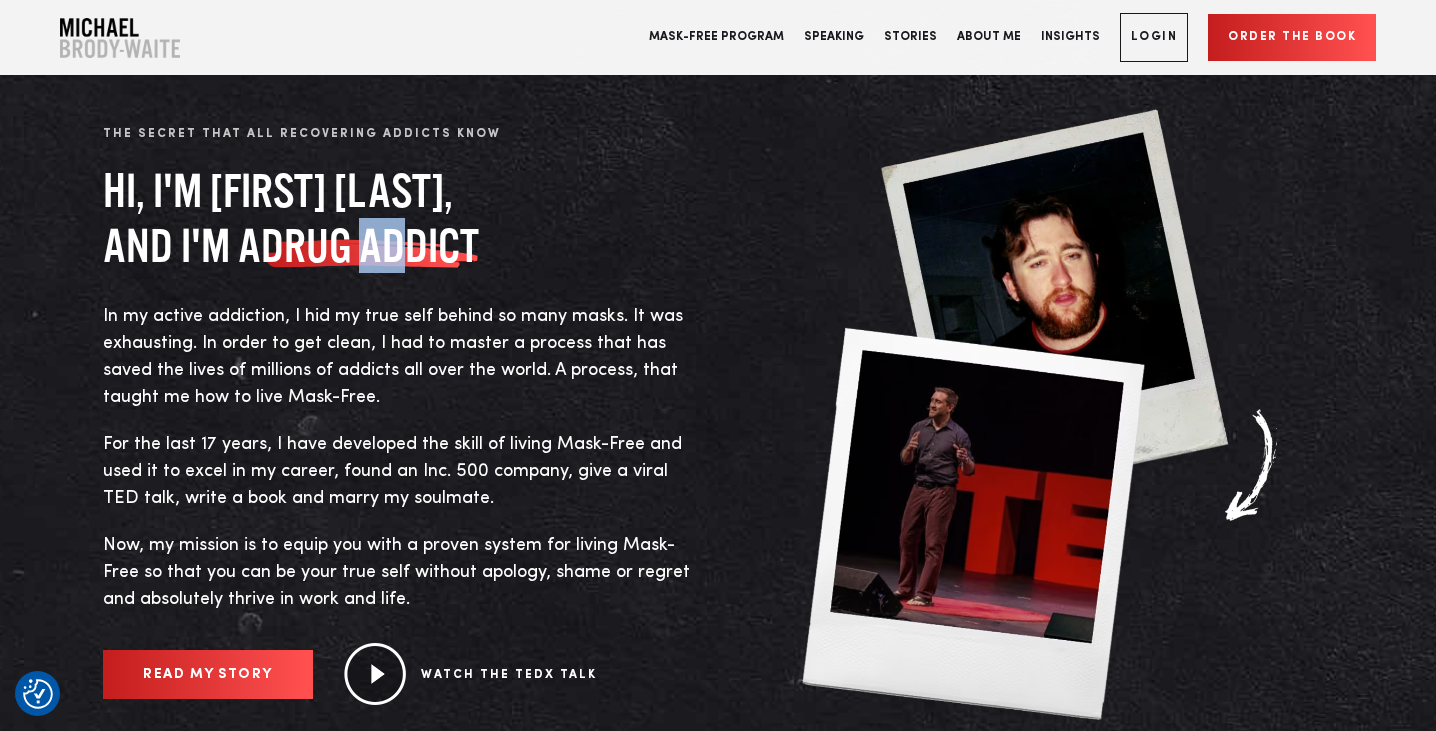 drag, startPoint x: 403, startPoint y: 251, endPoint x: 372, endPoint y: 251, distance: 31 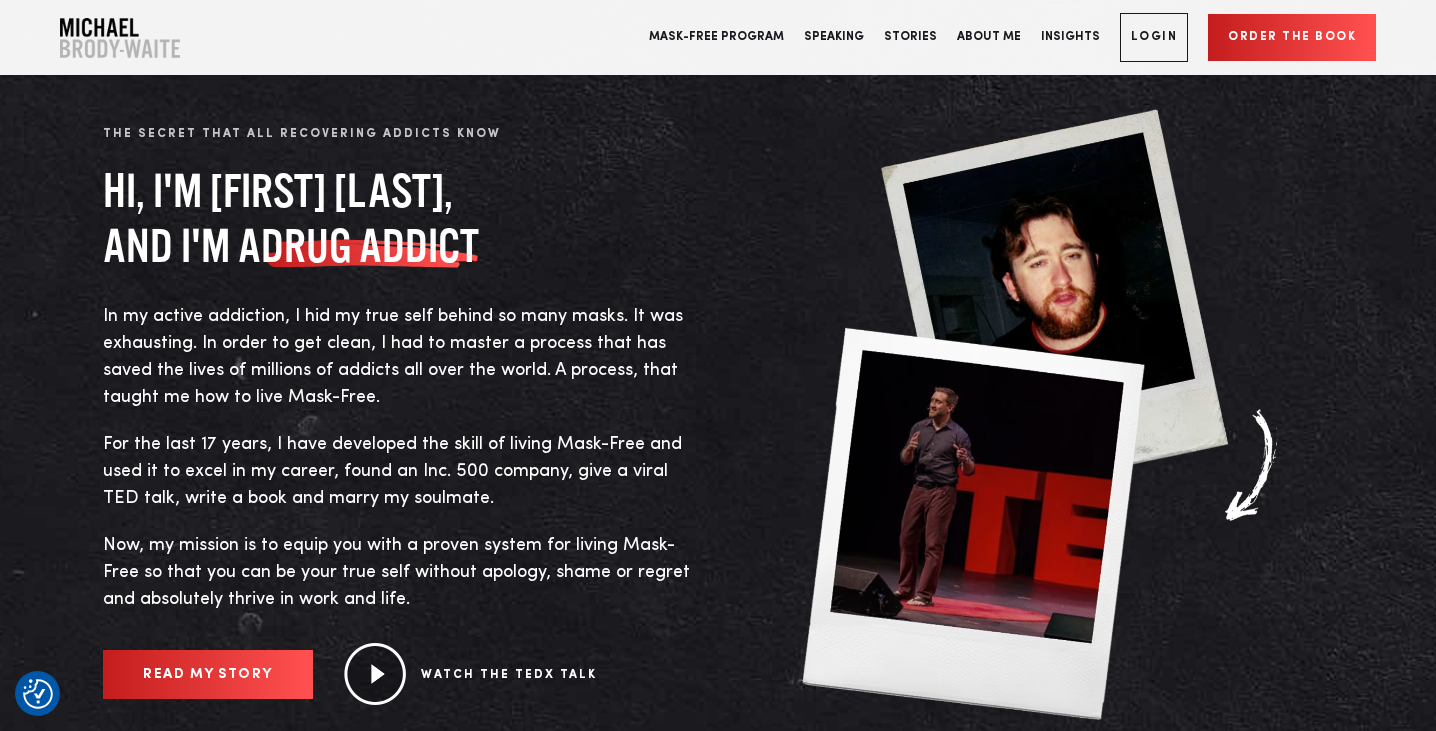 click on "drug addict" at bounding box center (370, 245) 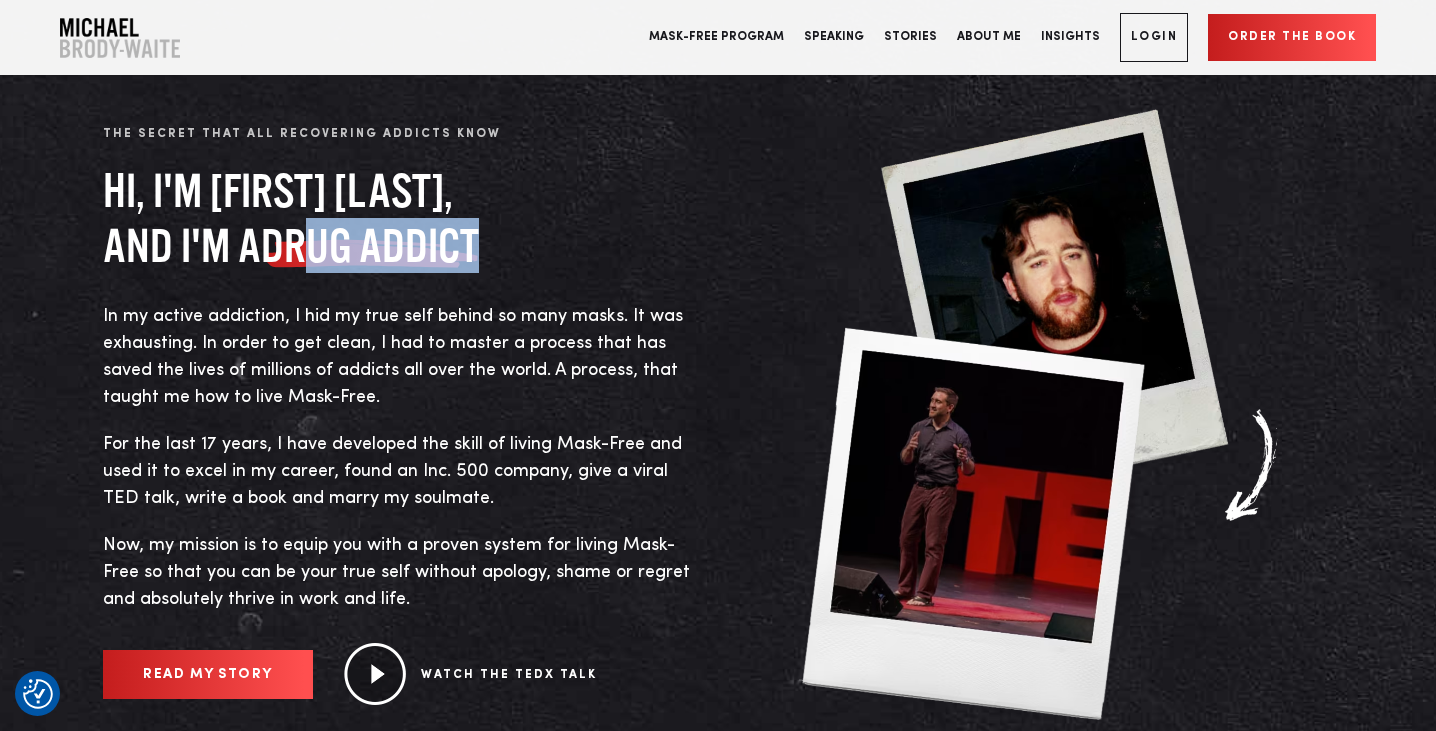 drag, startPoint x: 301, startPoint y: 248, endPoint x: 301, endPoint y: 275, distance: 27 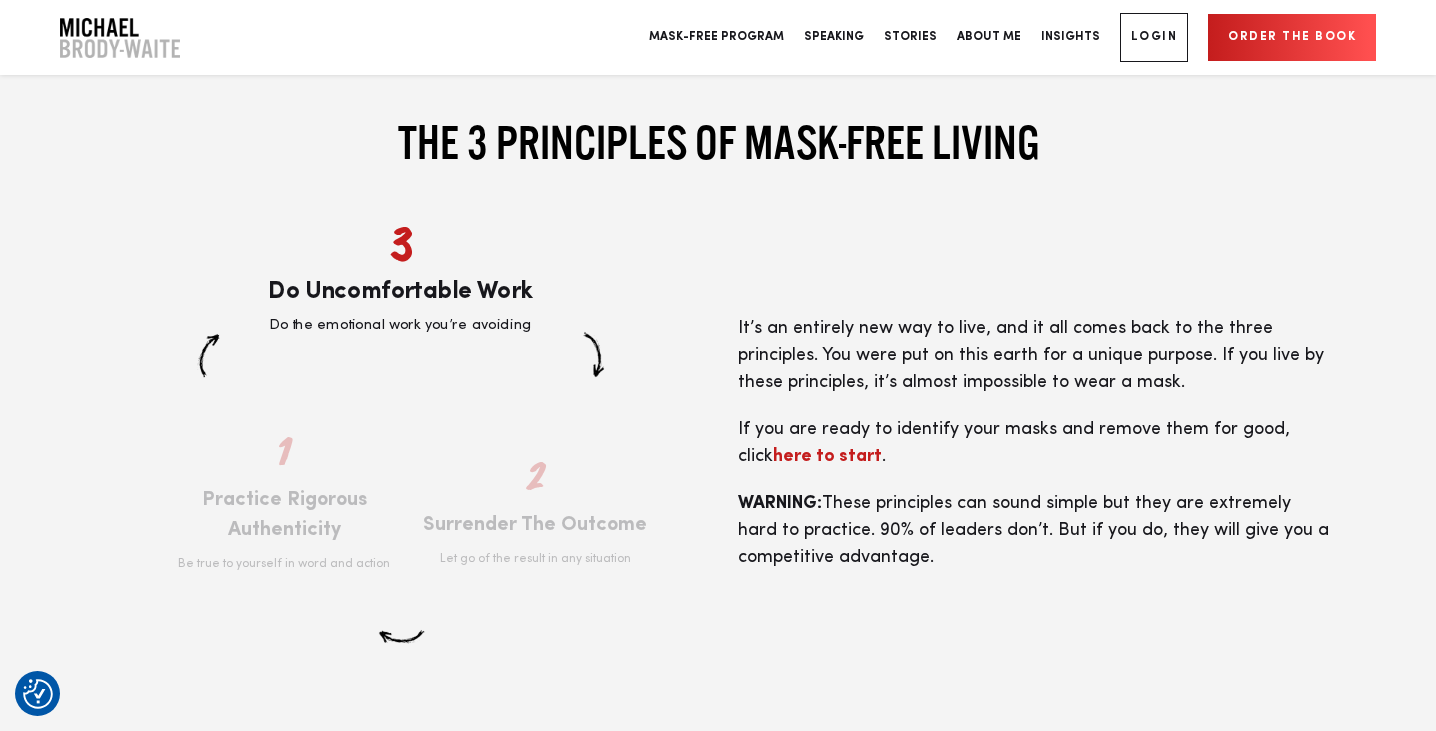 scroll, scrollTop: 3540, scrollLeft: 0, axis: vertical 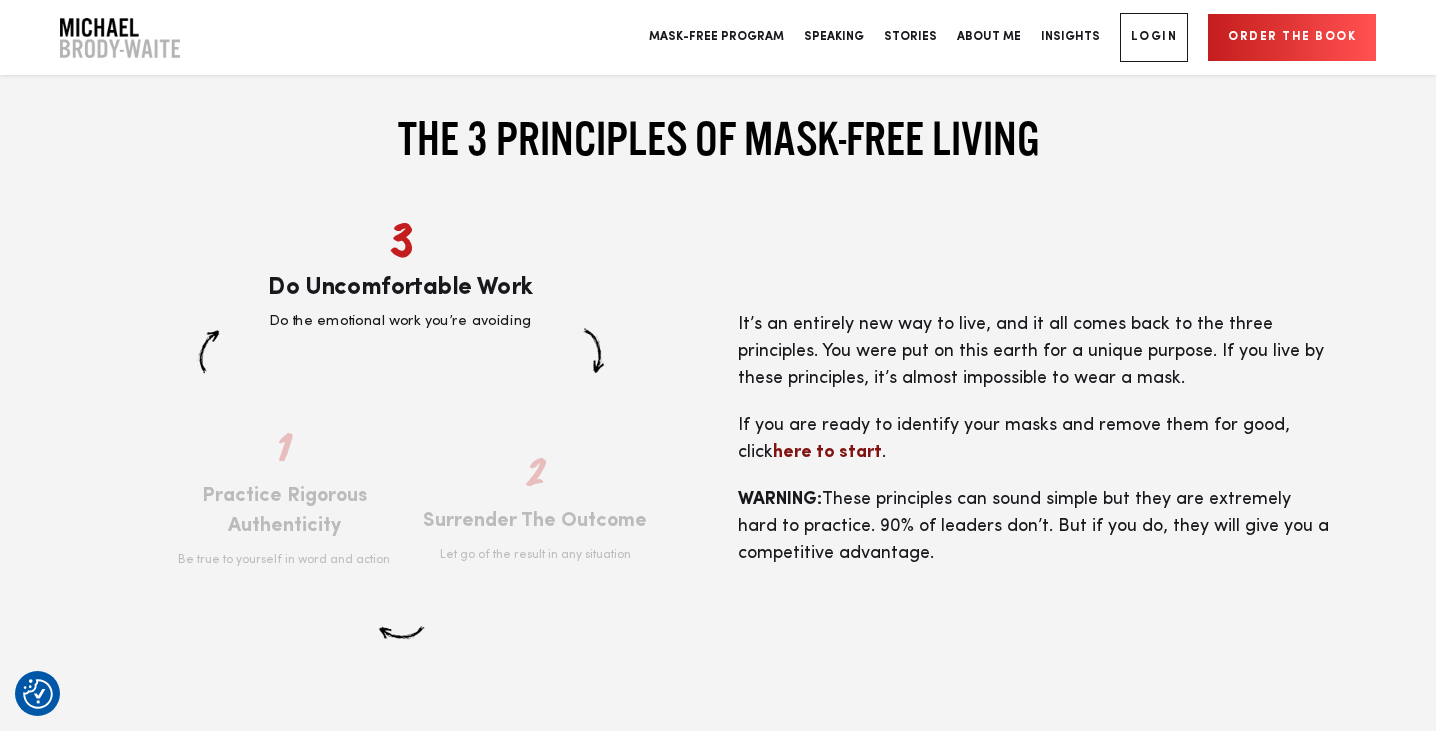 click on "here to start" at bounding box center [827, 452] 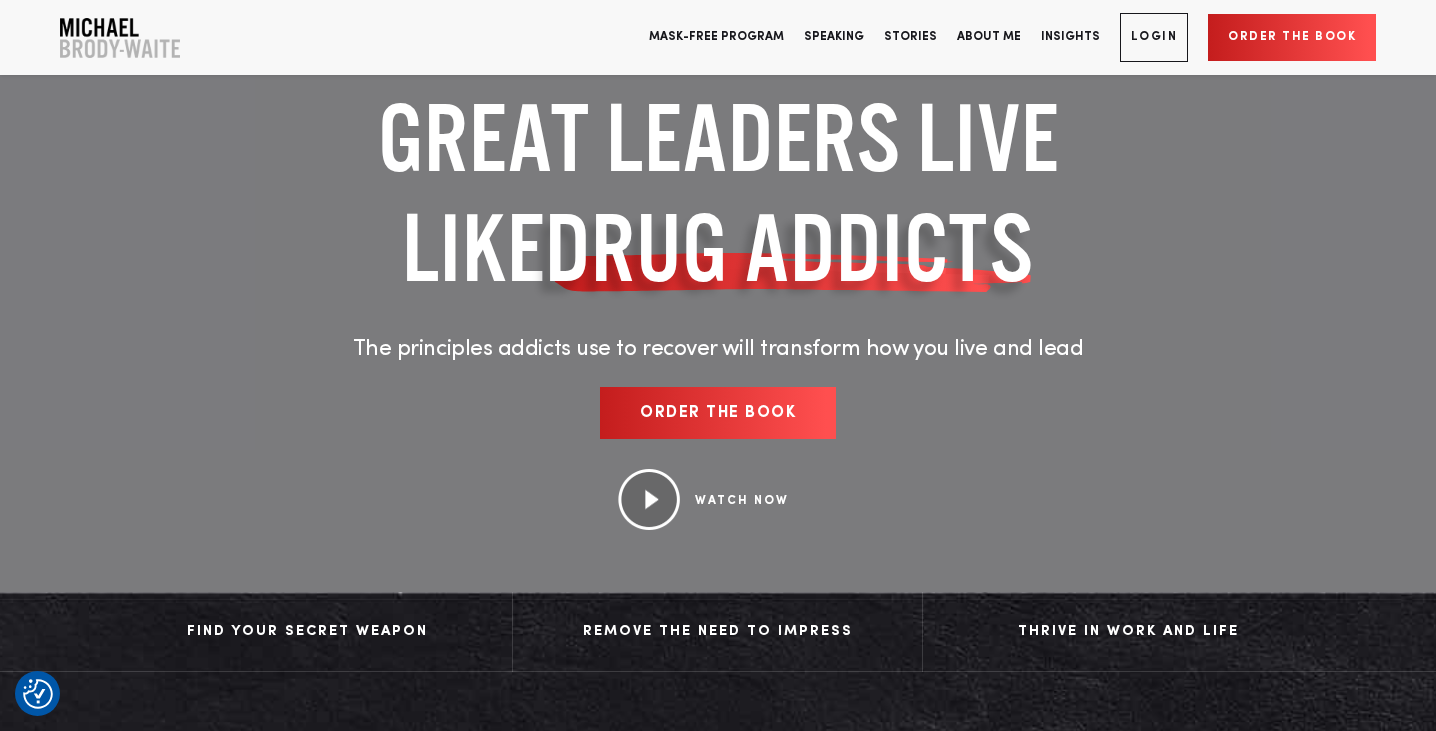 scroll, scrollTop: 0, scrollLeft: 0, axis: both 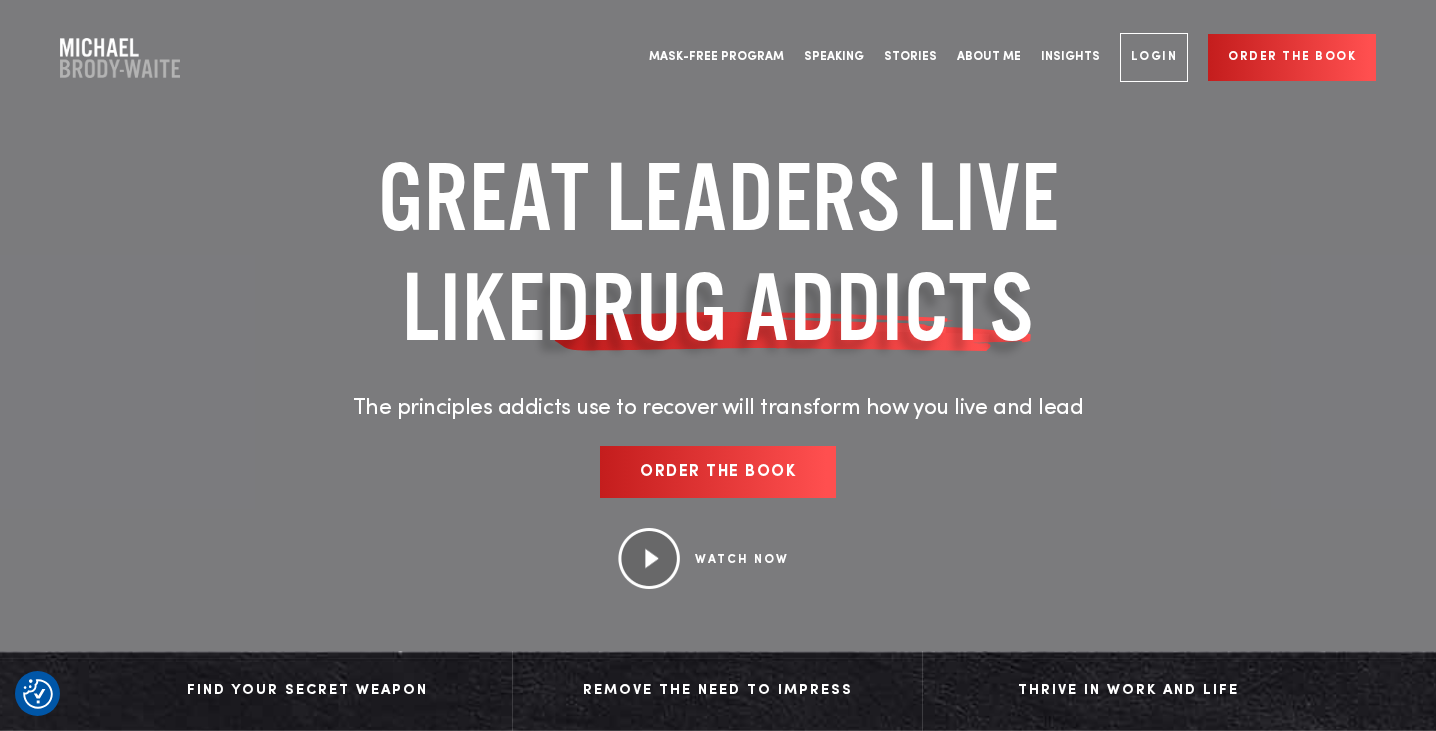 drag, startPoint x: 396, startPoint y: 199, endPoint x: 1228, endPoint y: 314, distance: 839.9101 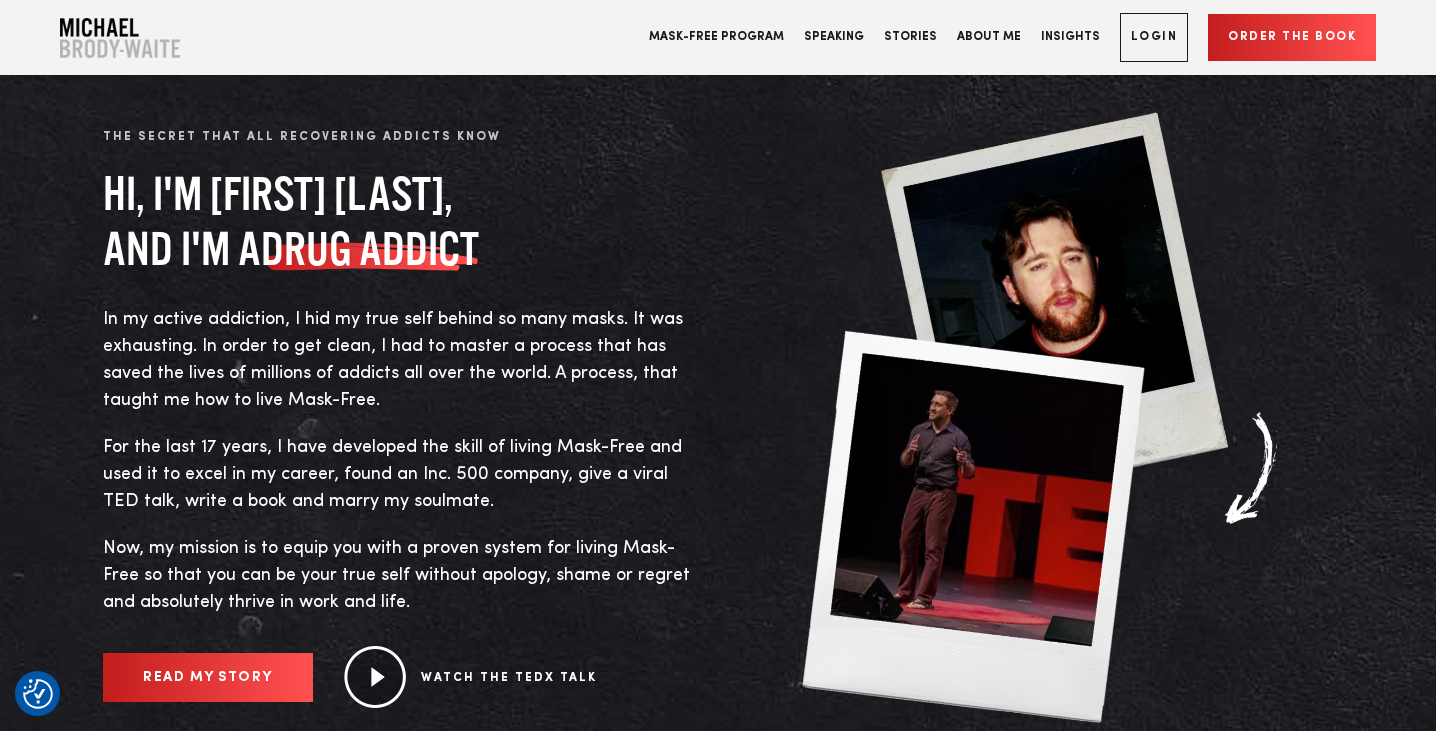 scroll, scrollTop: 804, scrollLeft: 0, axis: vertical 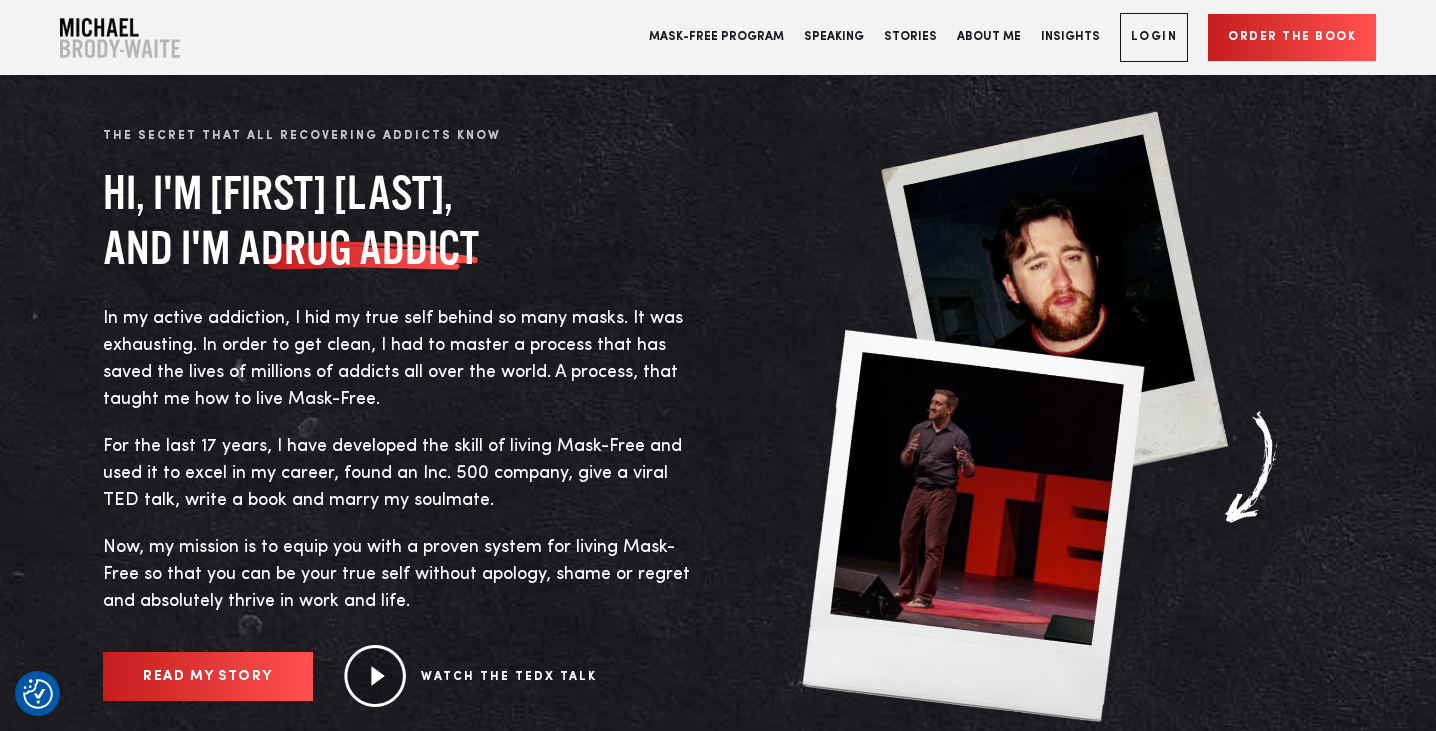 click on "READ MY STORY" at bounding box center (208, 676) 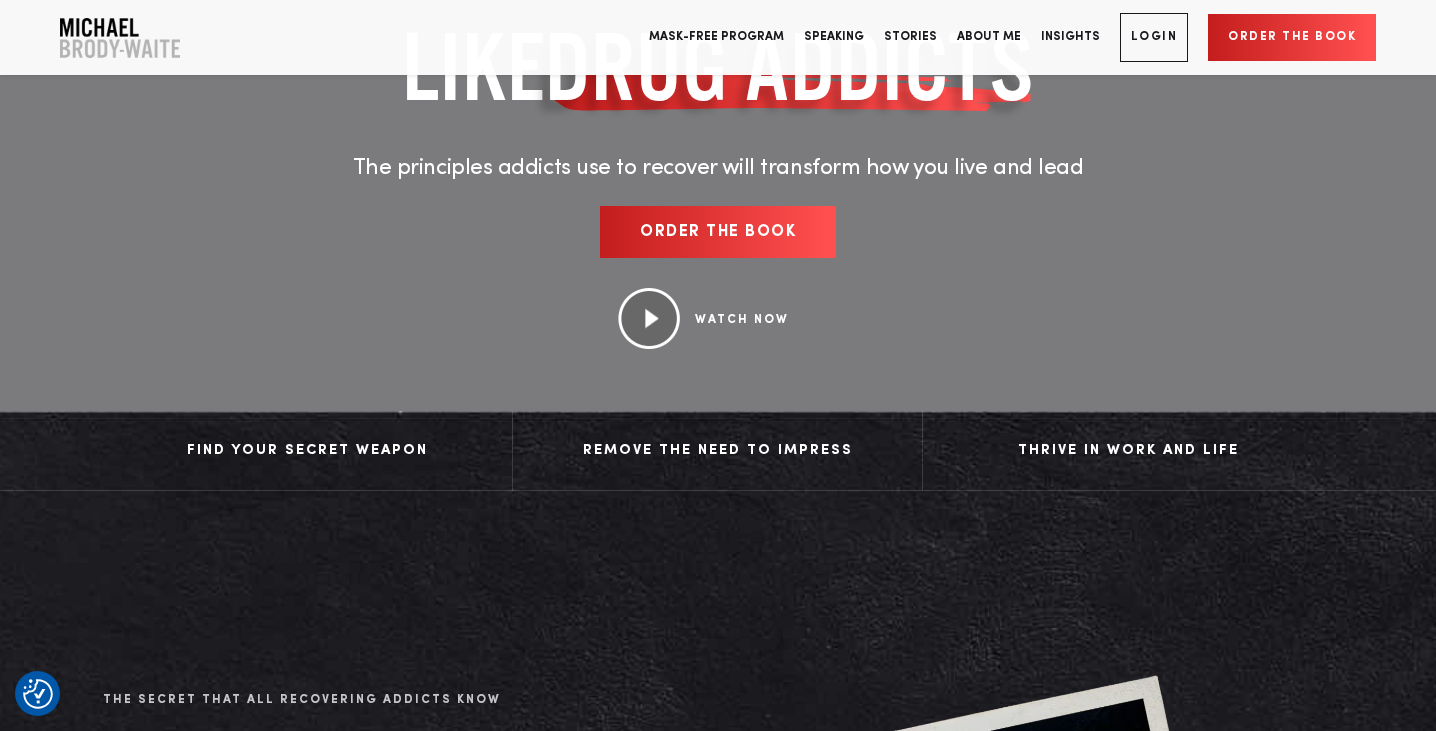 scroll, scrollTop: 0, scrollLeft: 0, axis: both 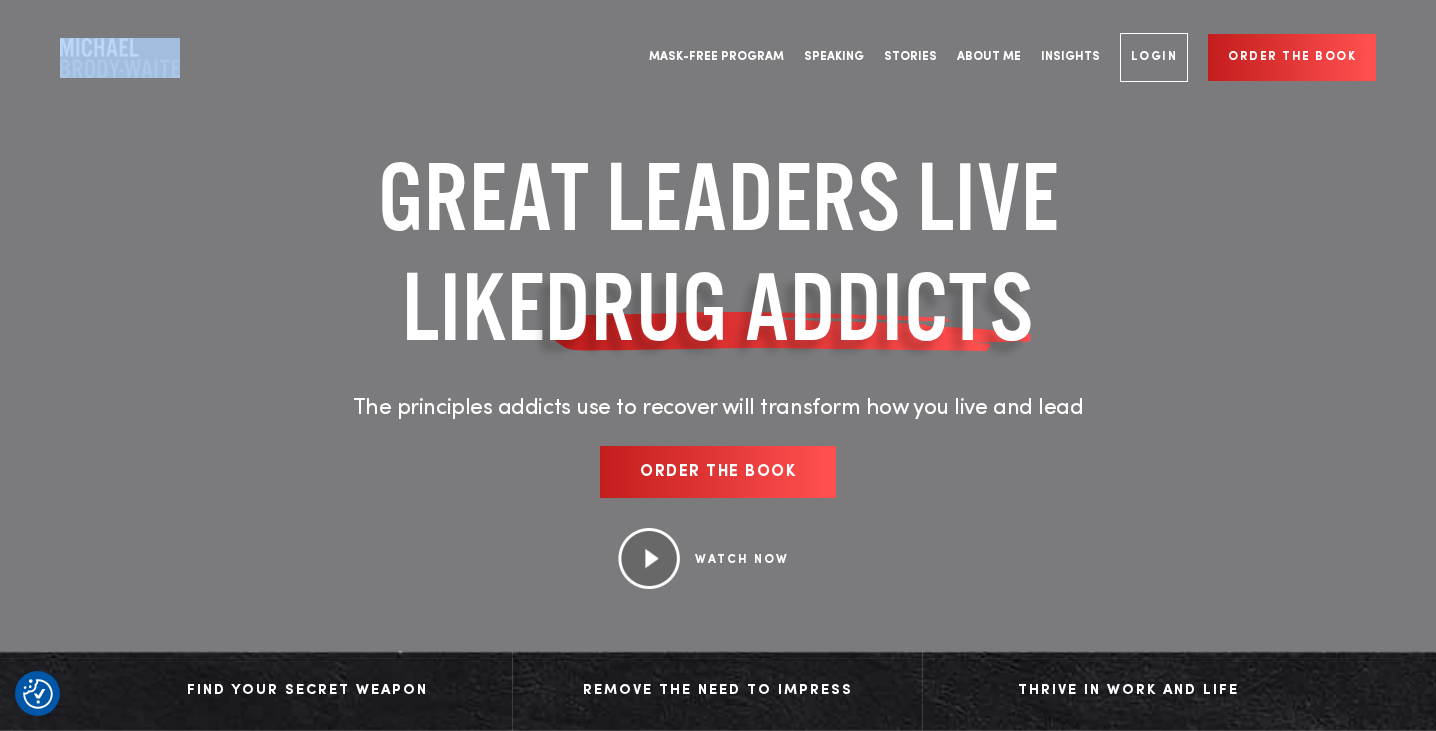 drag, startPoint x: 91, startPoint y: 16, endPoint x: 121, endPoint y: 64, distance: 56.603886 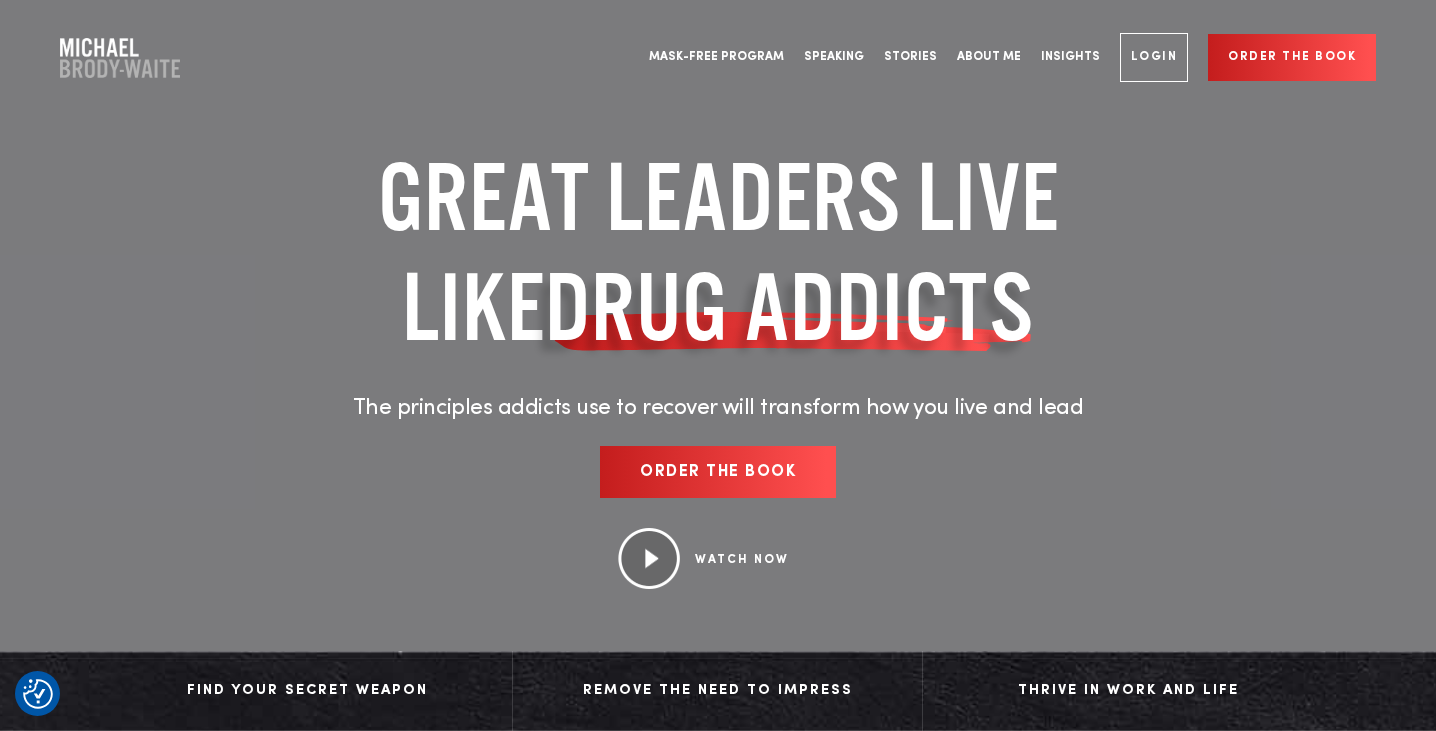 click on "Mask-Free Program   Speaking   Stories   About Me   Insights   Login   Order the book" at bounding box center (718, 57) 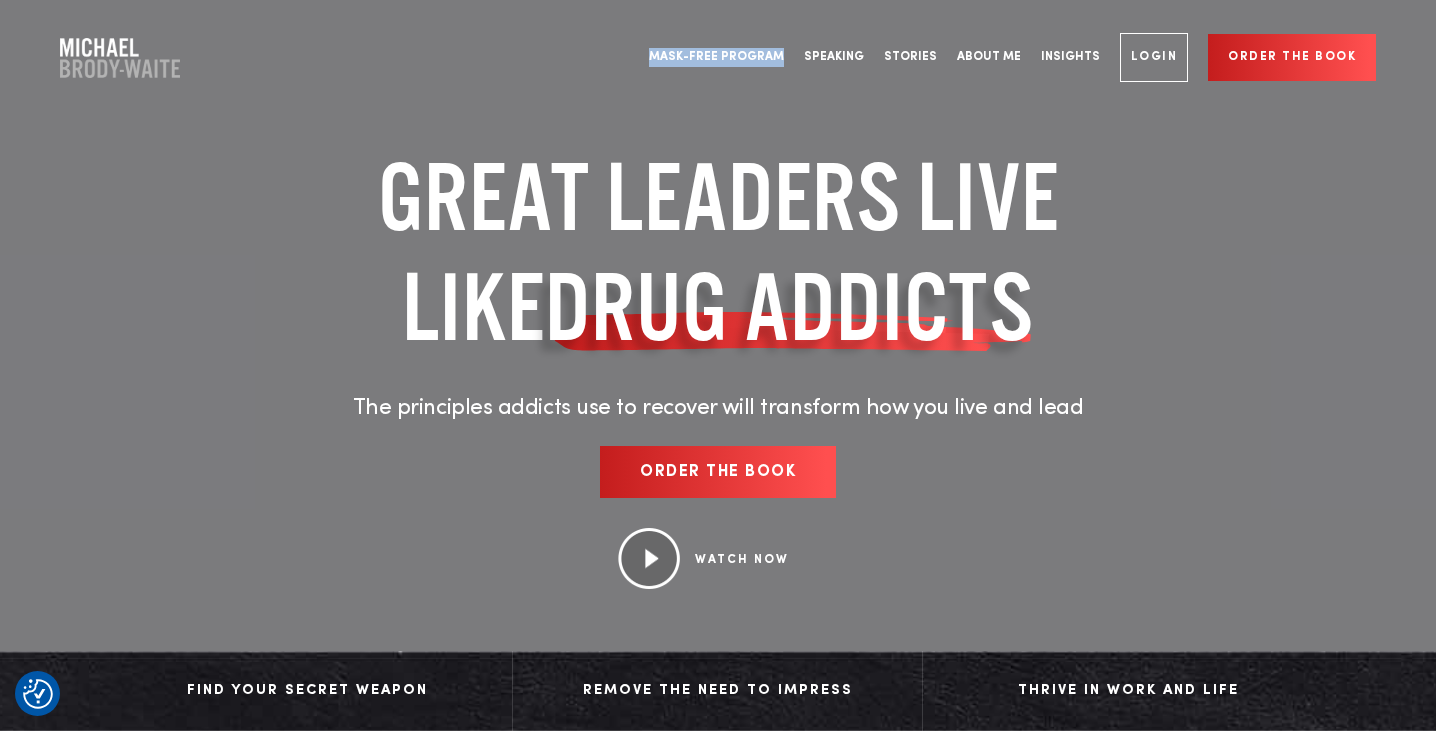 drag, startPoint x: 200, startPoint y: 72, endPoint x: 135, endPoint y: 26, distance: 79.630394 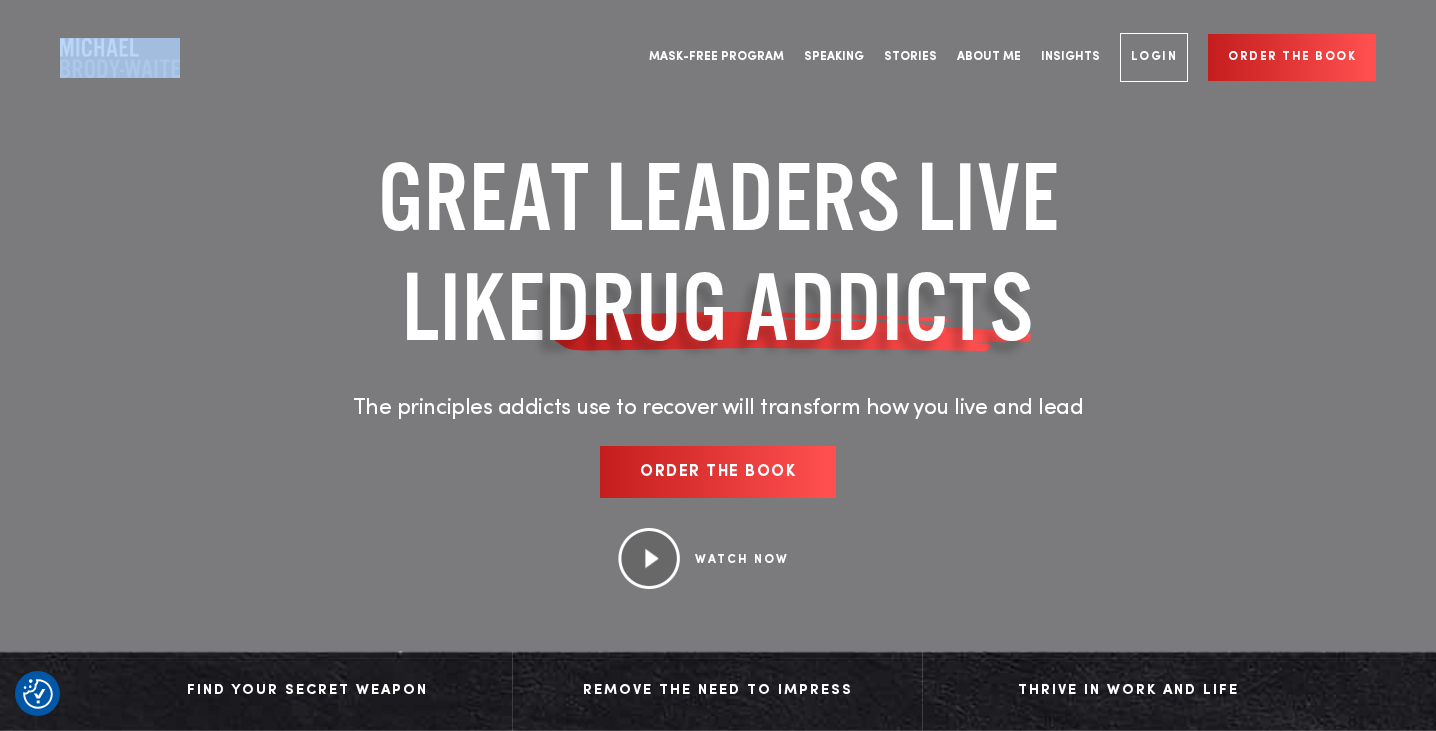 drag, startPoint x: 113, startPoint y: 25, endPoint x: 77, endPoint y: 47, distance: 42.190044 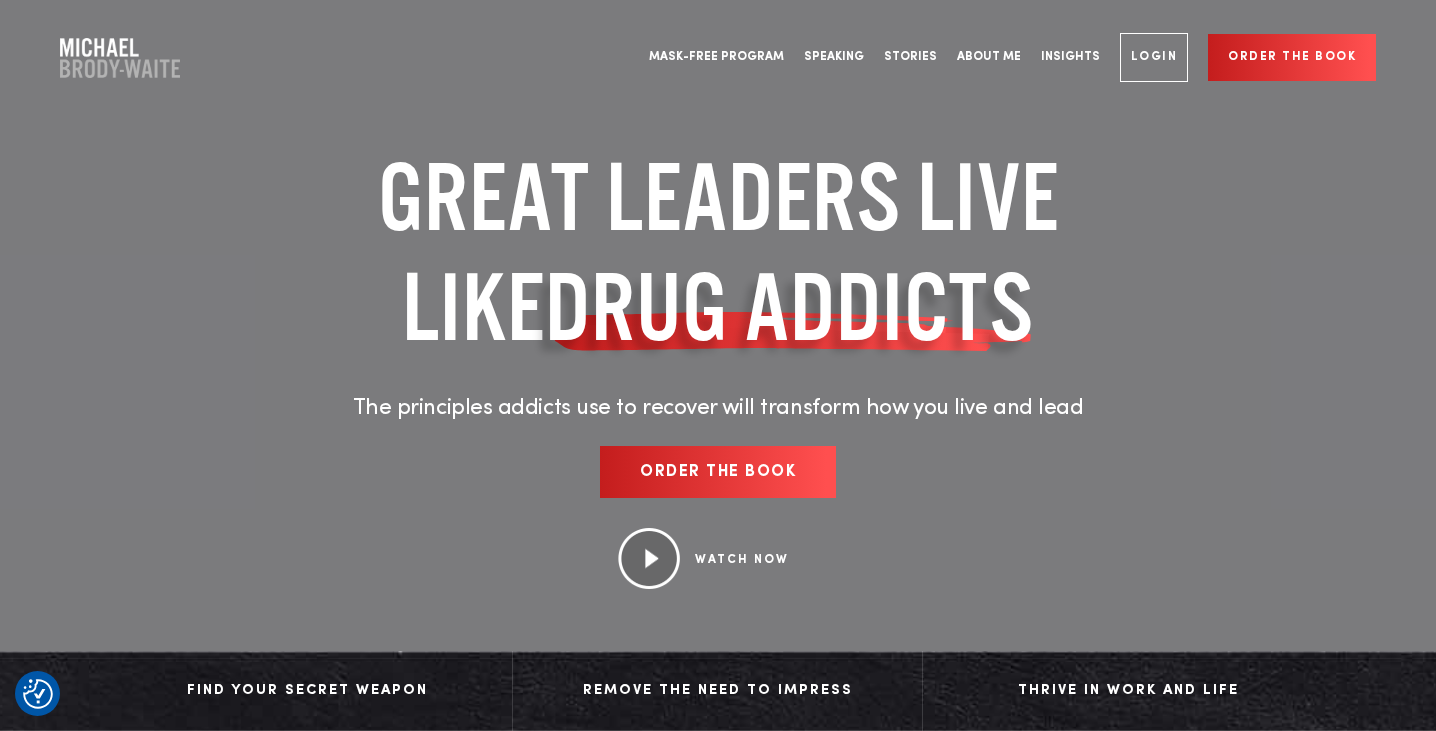 click at bounding box center (718, 365) 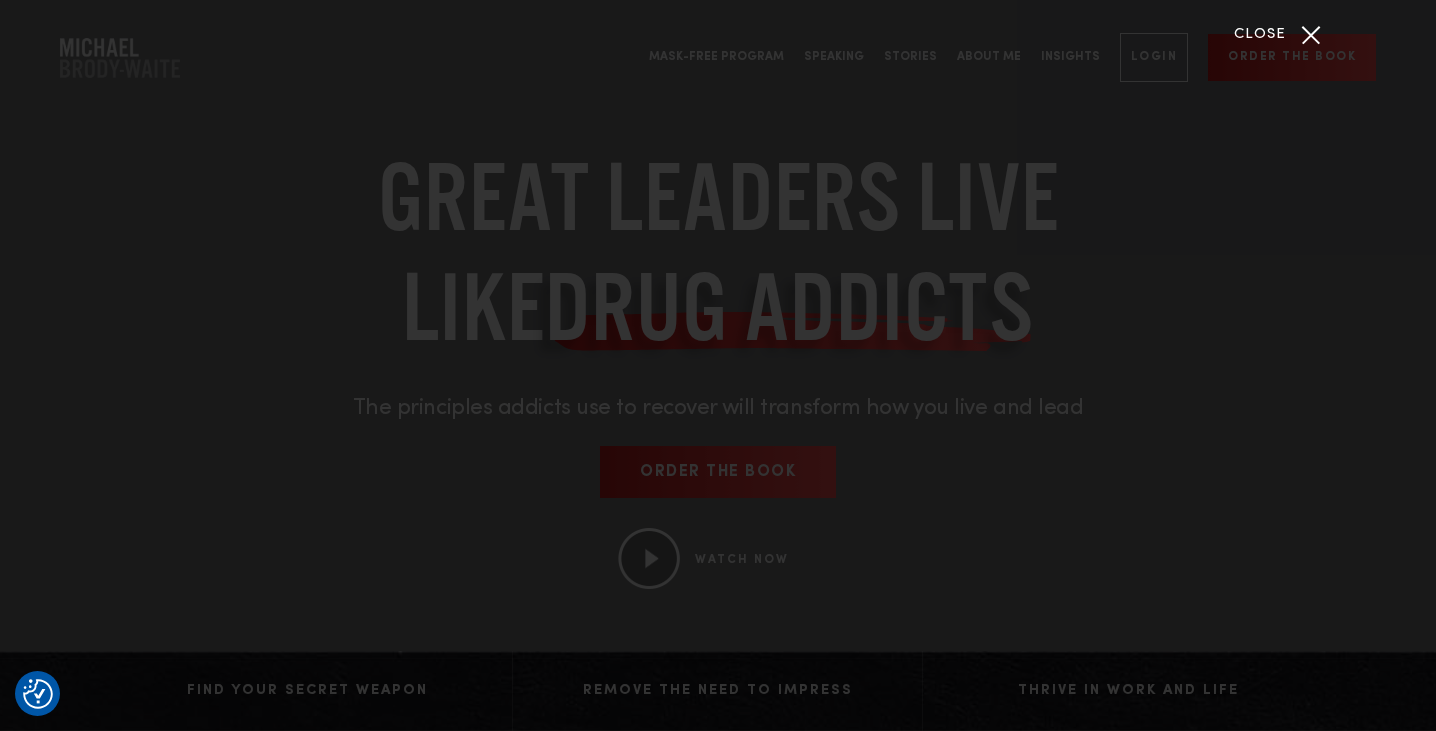 click on "Close" at bounding box center (718, 365) 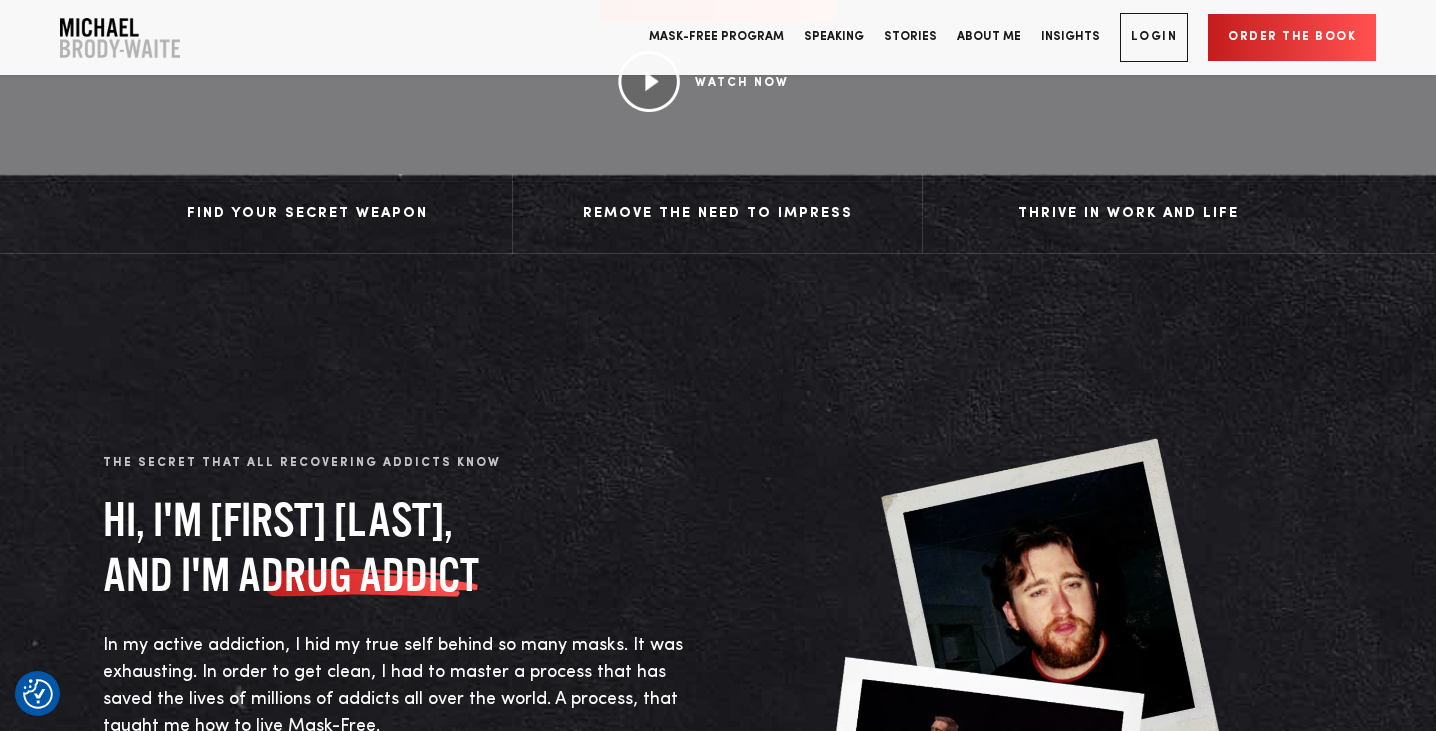 scroll, scrollTop: 481, scrollLeft: 0, axis: vertical 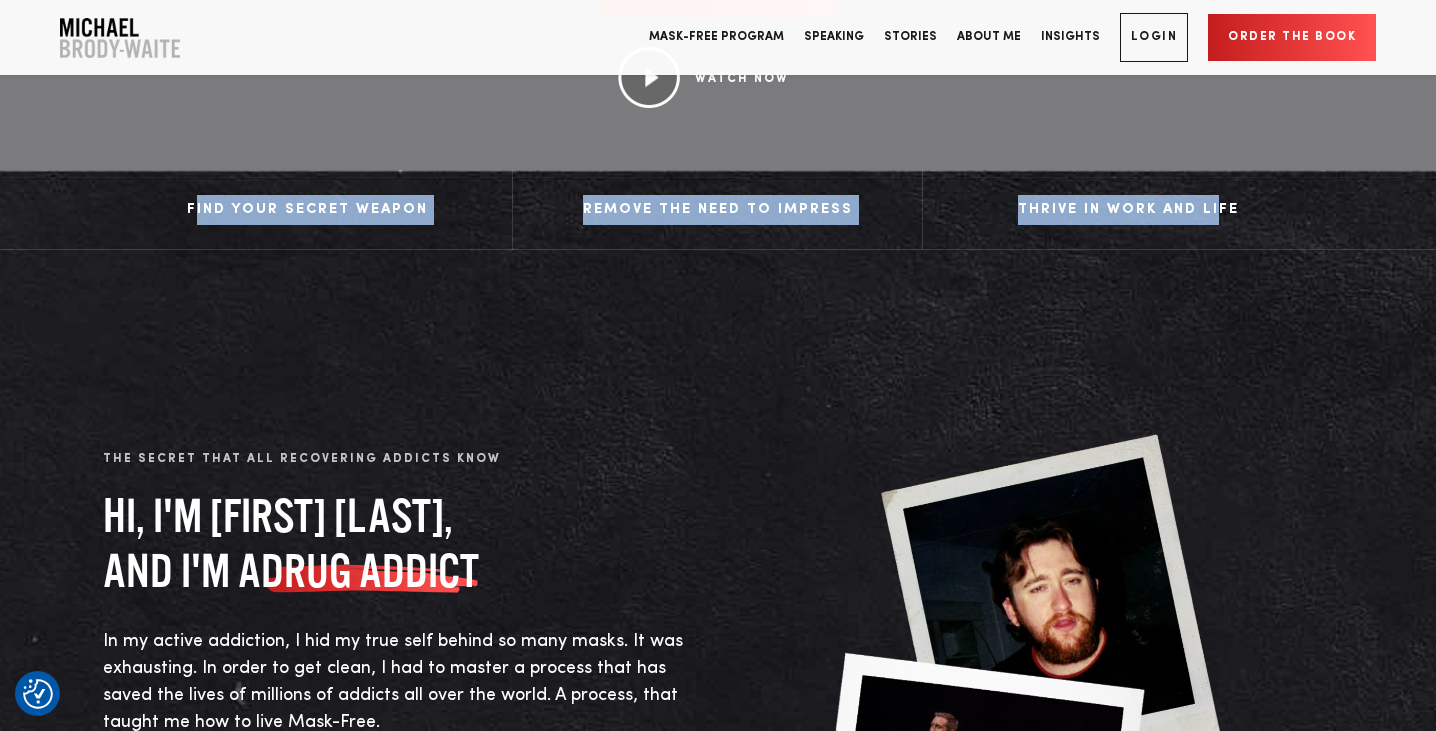 drag, startPoint x: 209, startPoint y: 206, endPoint x: 1212, endPoint y: 222, distance: 1003.1276 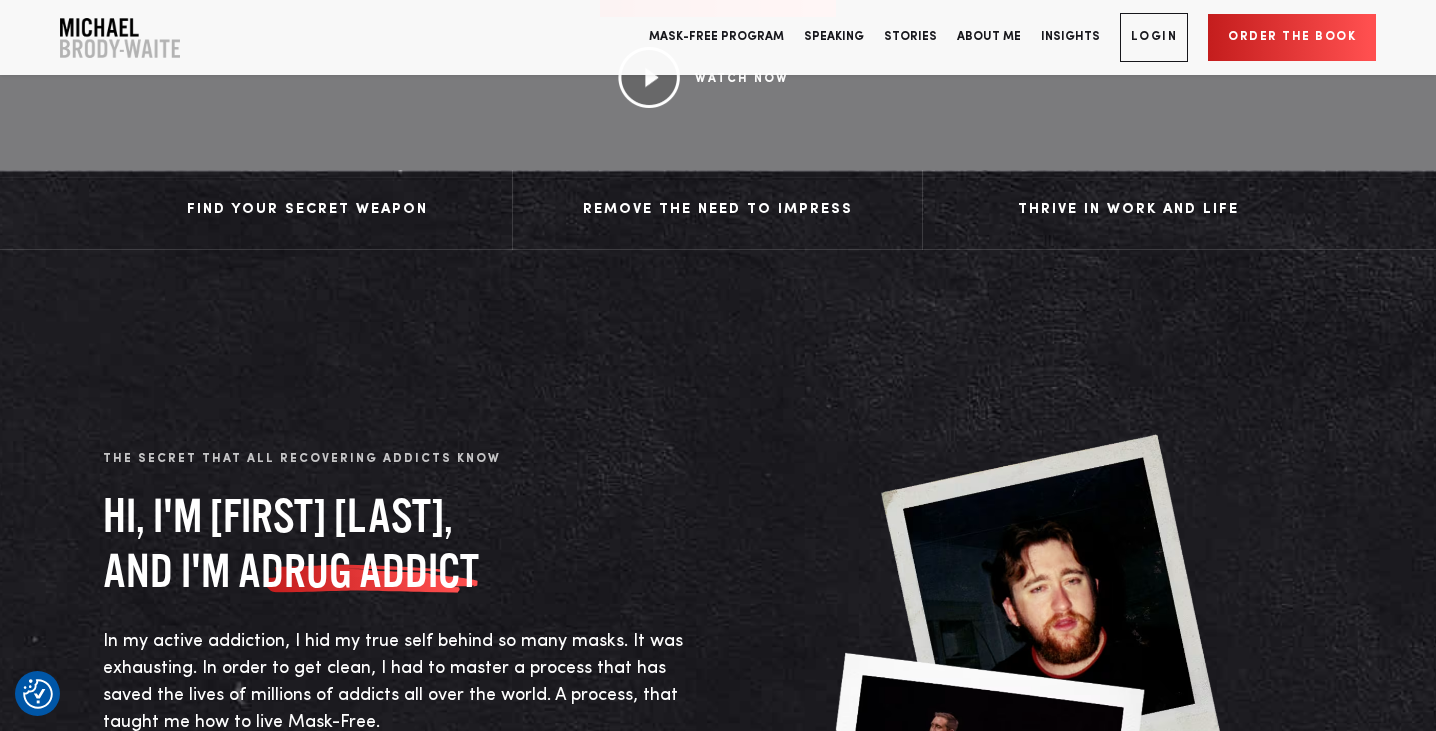 click on "Thrive in Work and Life" at bounding box center [1128, 210] 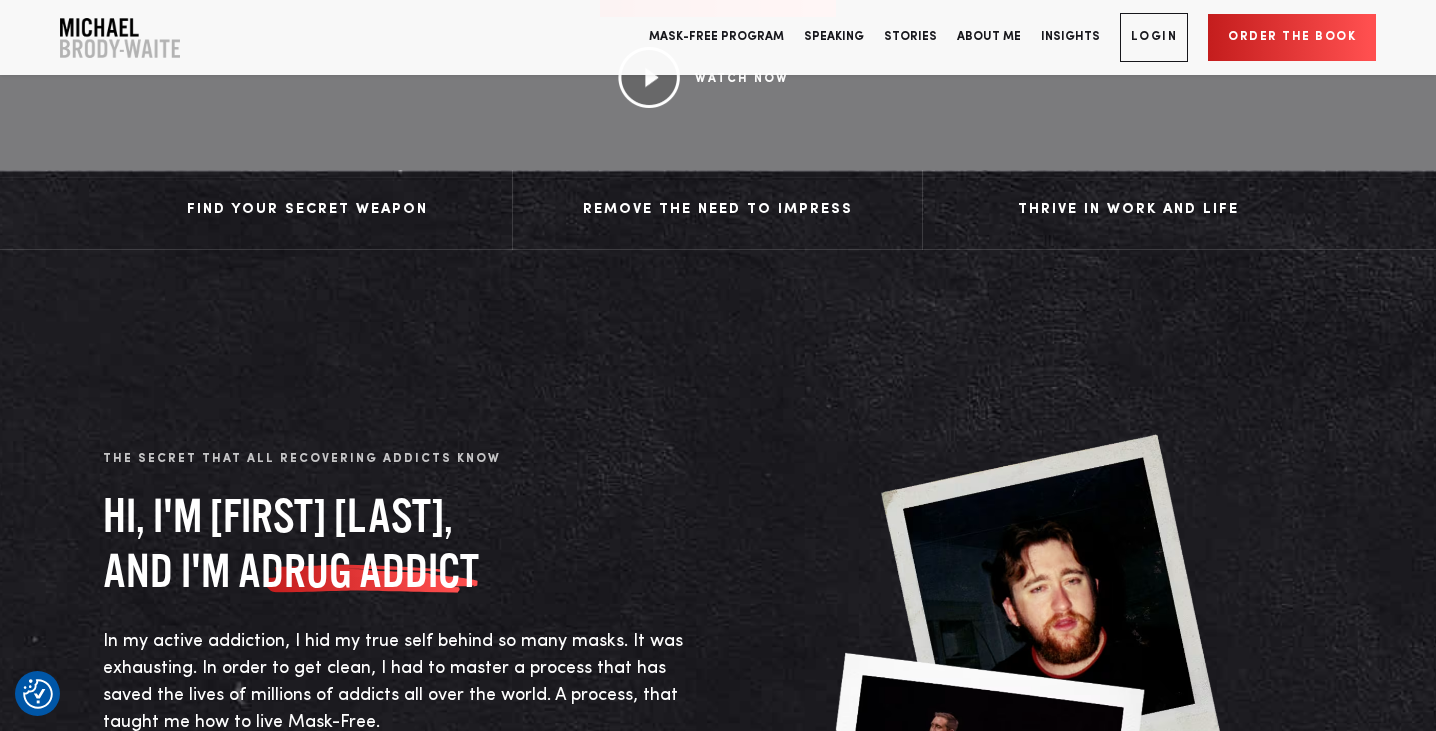 drag, startPoint x: 1235, startPoint y: 214, endPoint x: 178, endPoint y: 214, distance: 1057 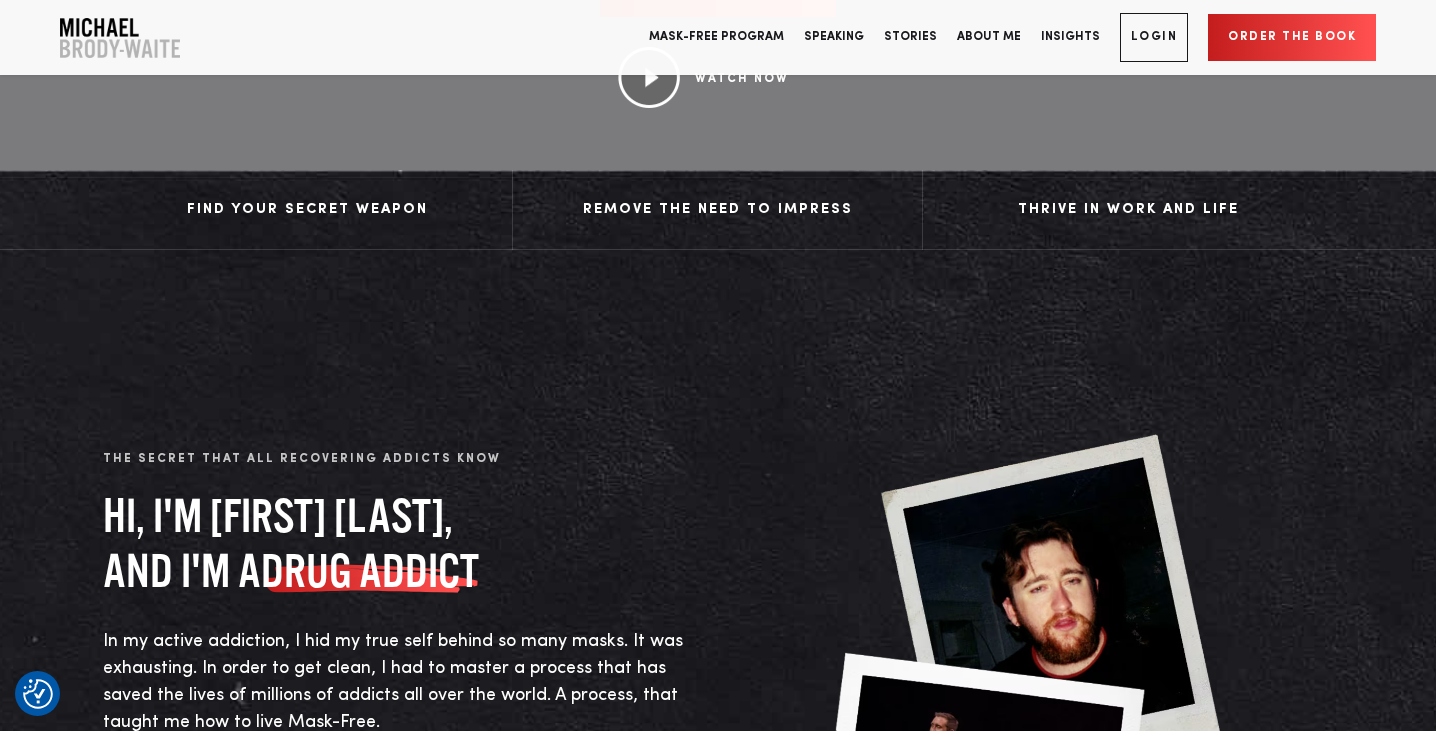 click on "Find Your Secret Weapon" at bounding box center (307, 210) 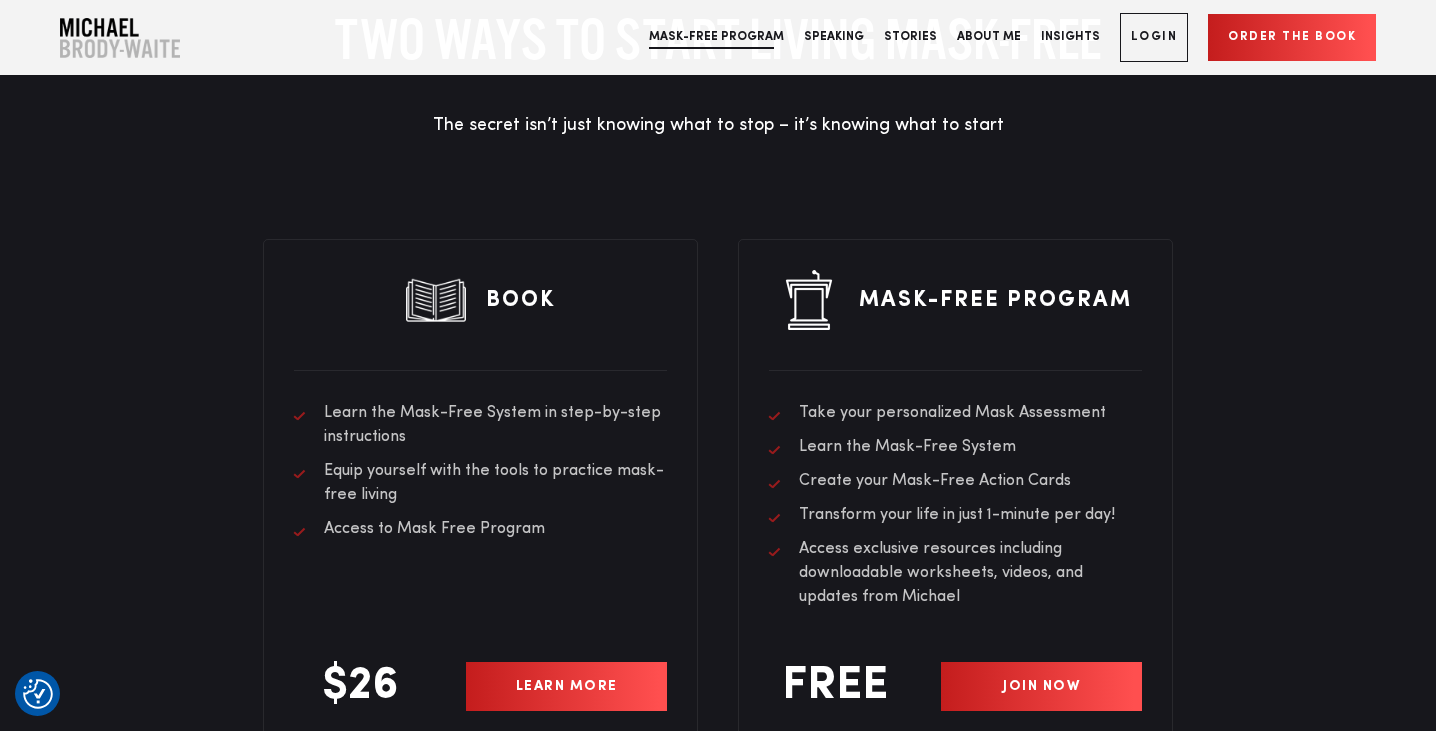 scroll, scrollTop: 5350, scrollLeft: 0, axis: vertical 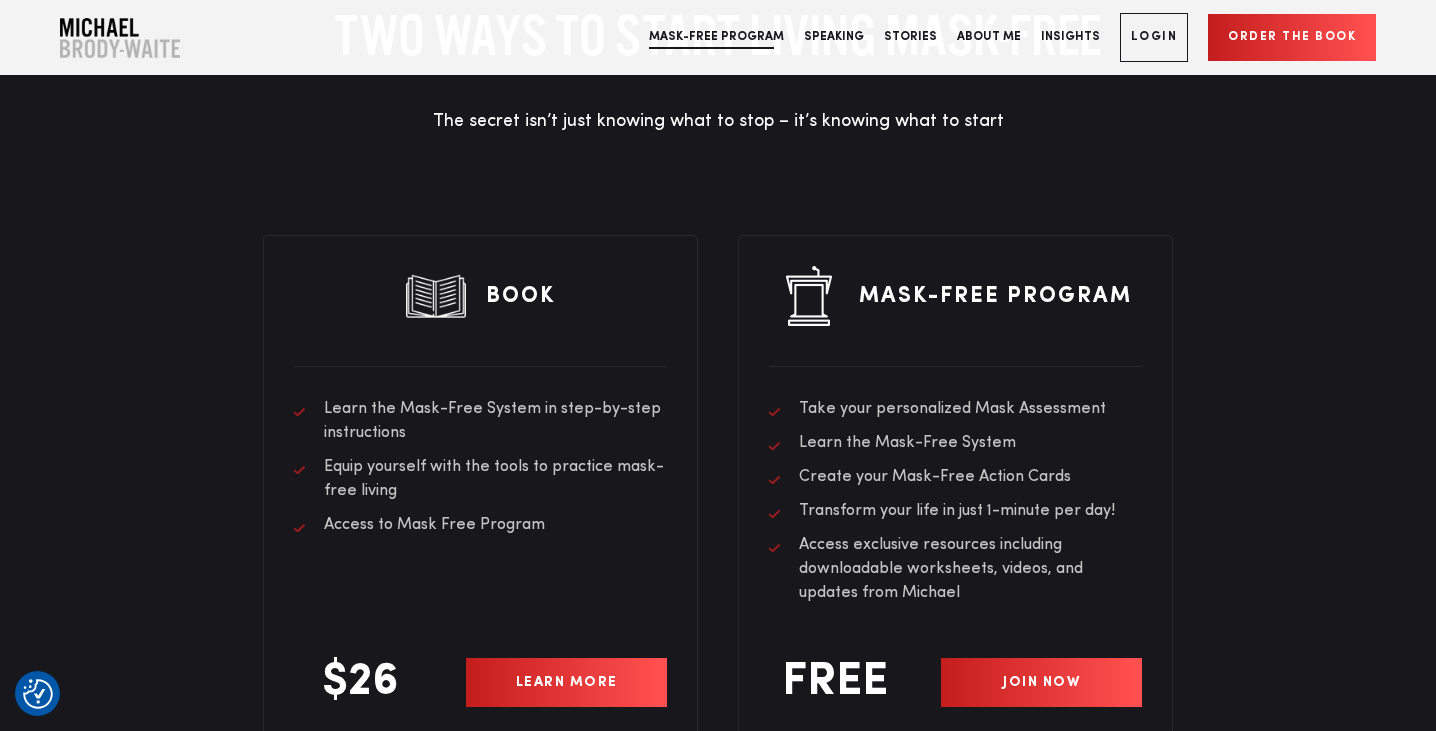 click on "Mask-Free Program" at bounding box center (716, 37) 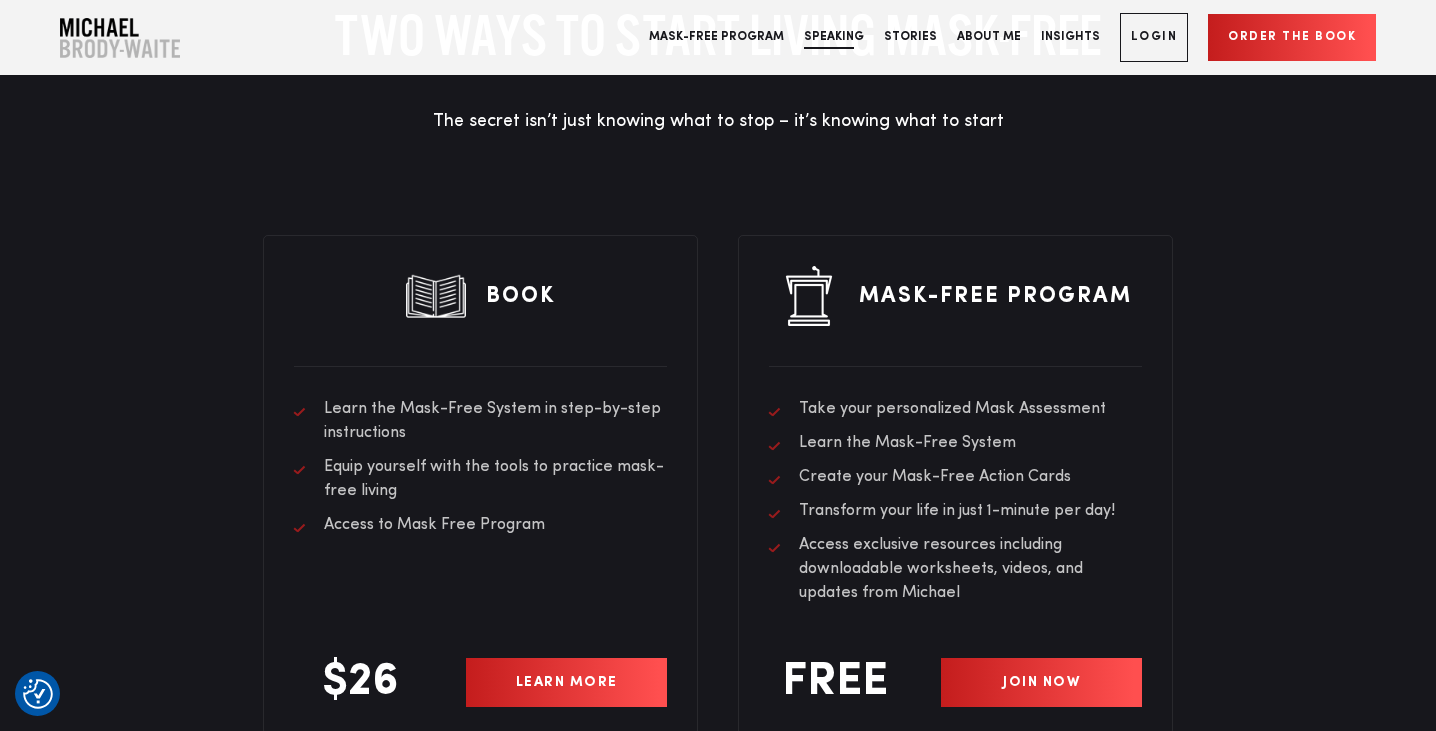 click on "Speaking" at bounding box center (834, 37) 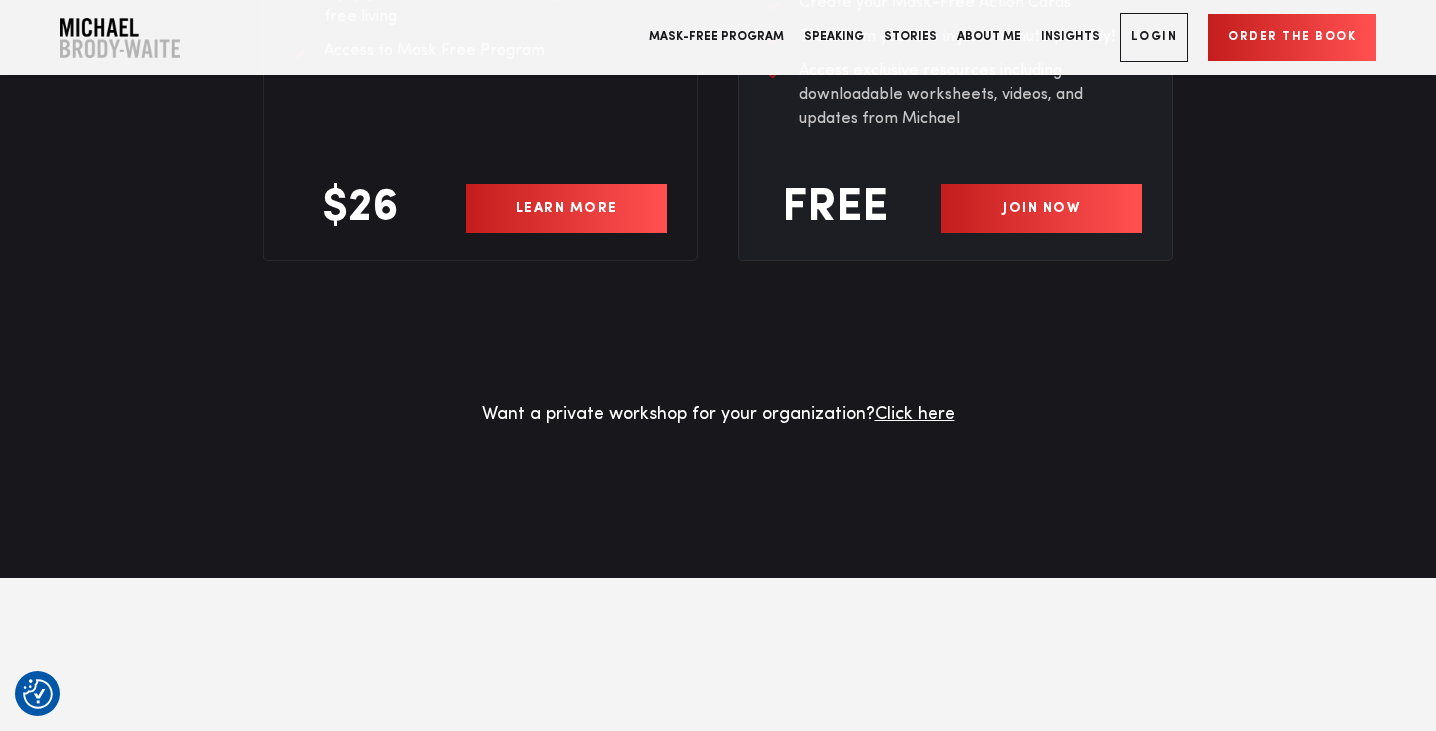 scroll, scrollTop: 5837, scrollLeft: 0, axis: vertical 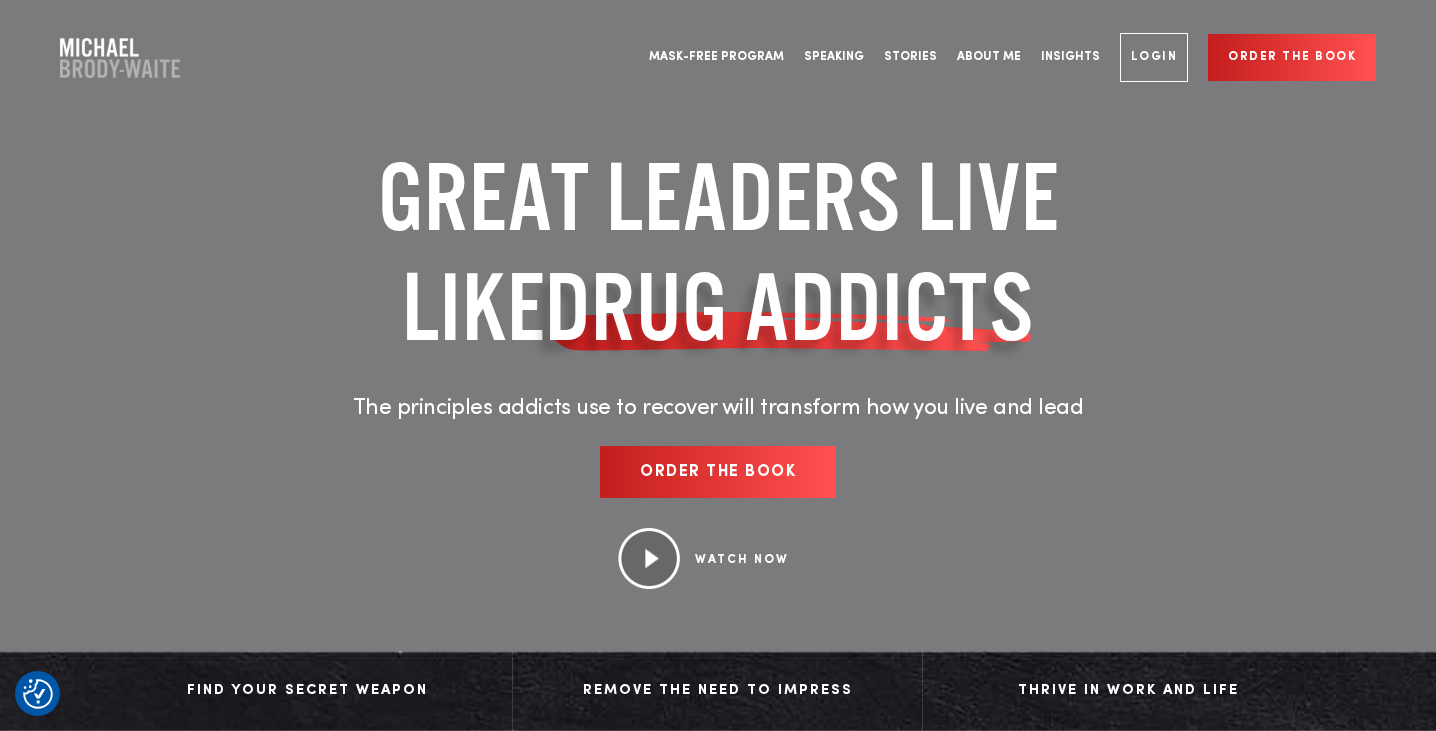 click on "Order the book" at bounding box center (718, 472) 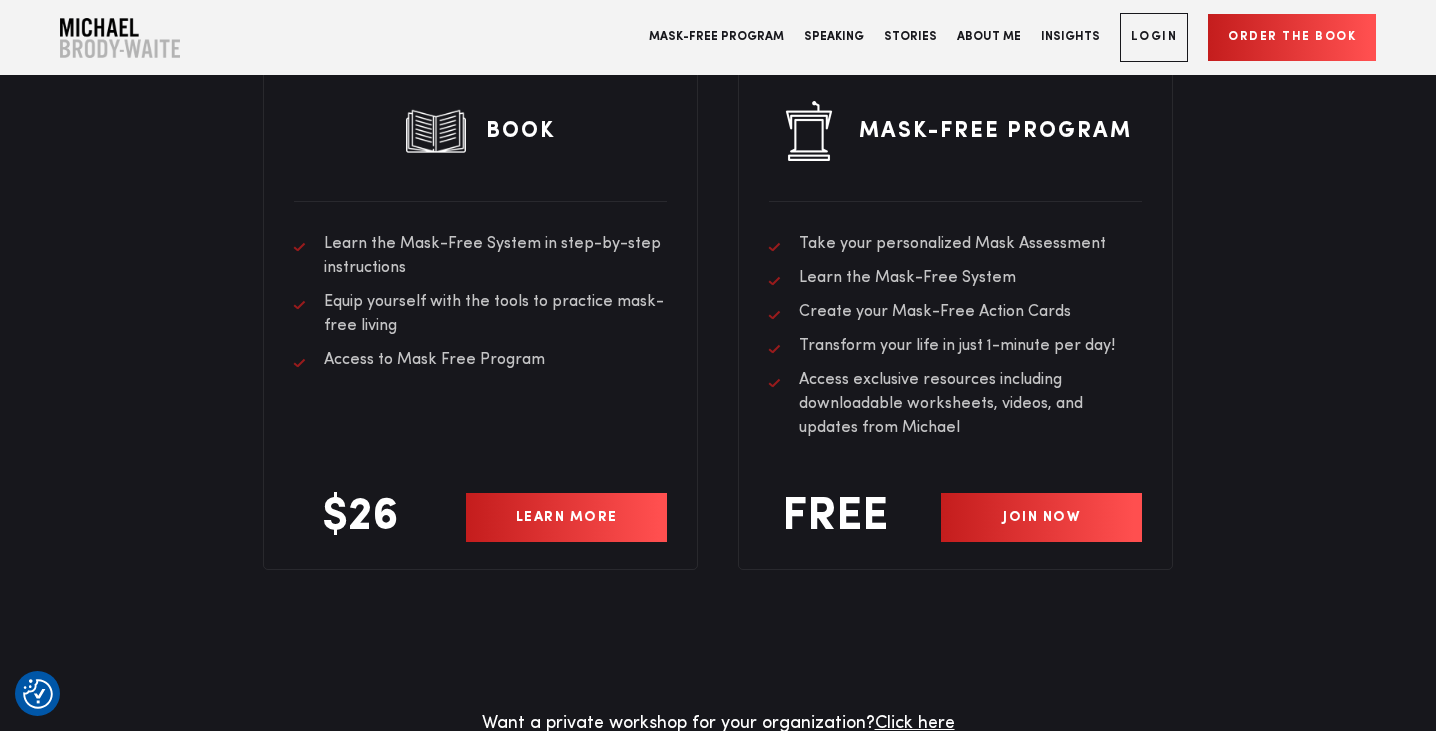 scroll, scrollTop: 5516, scrollLeft: 0, axis: vertical 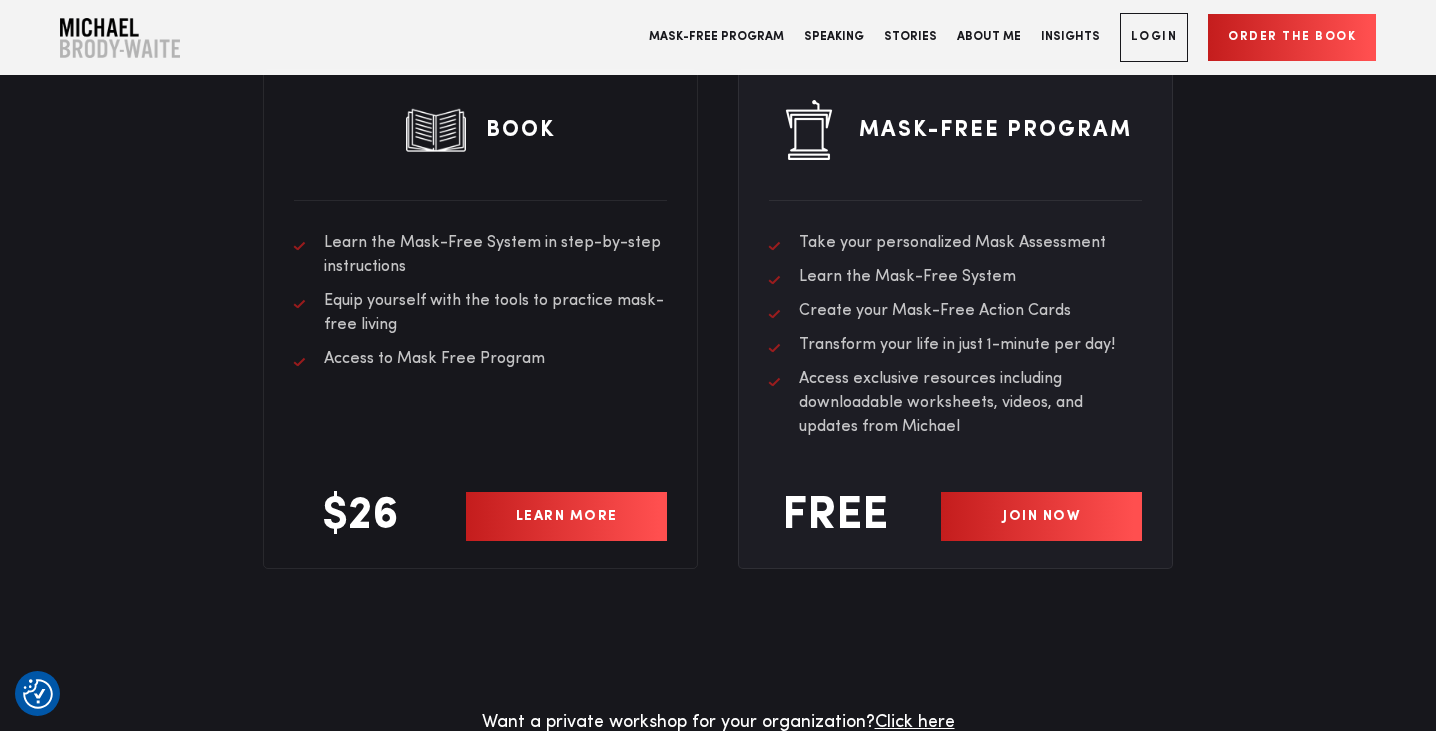click on "JOIN NOW" at bounding box center [1041, 516] 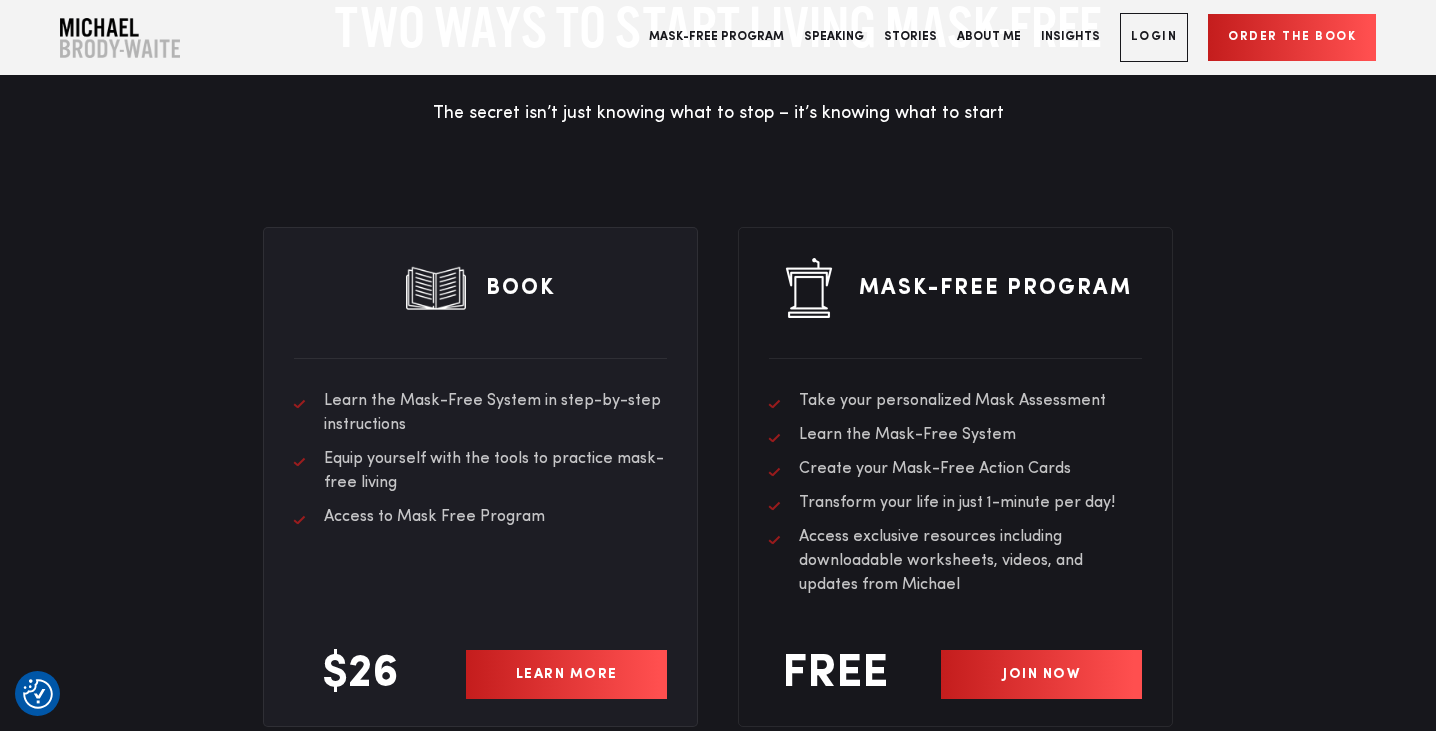 scroll, scrollTop: 5352, scrollLeft: 0, axis: vertical 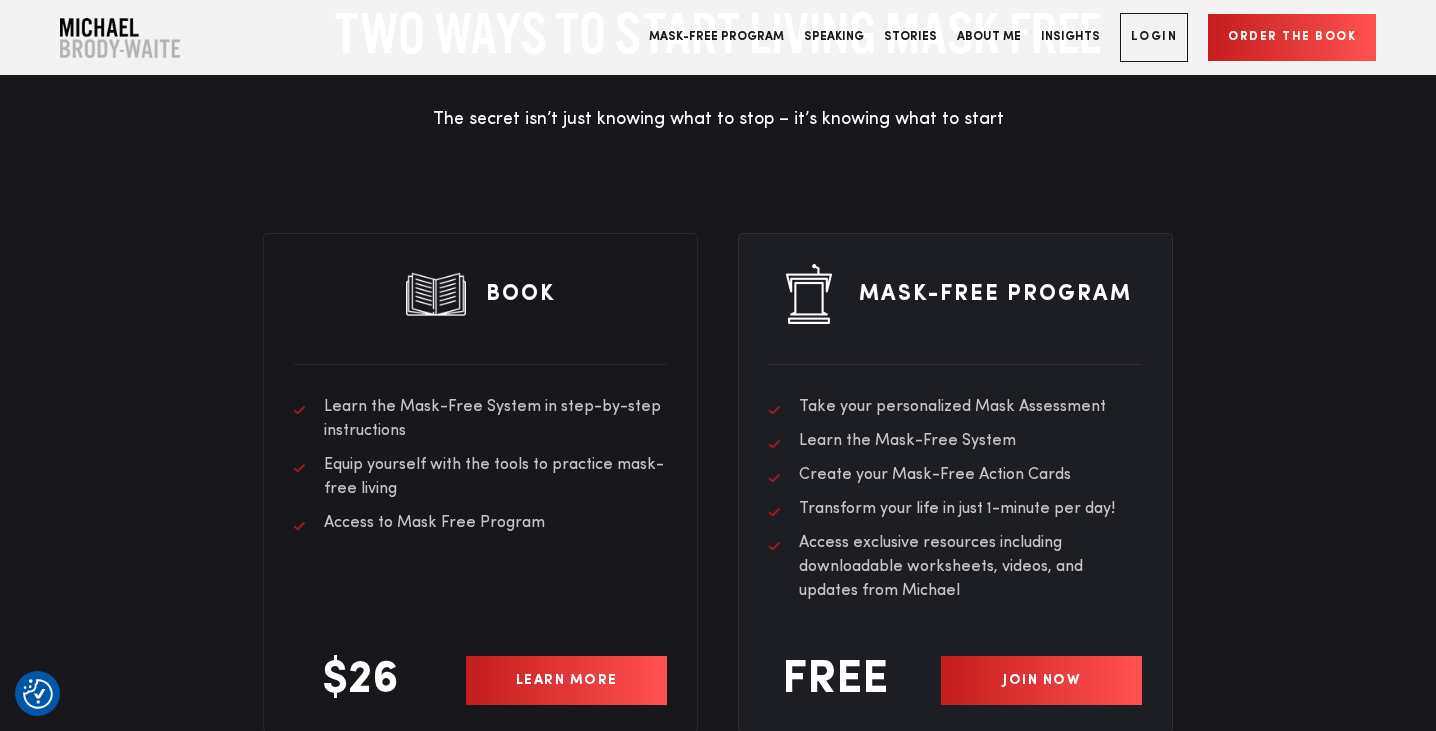 click on "JOIN NOW" at bounding box center (1041, 680) 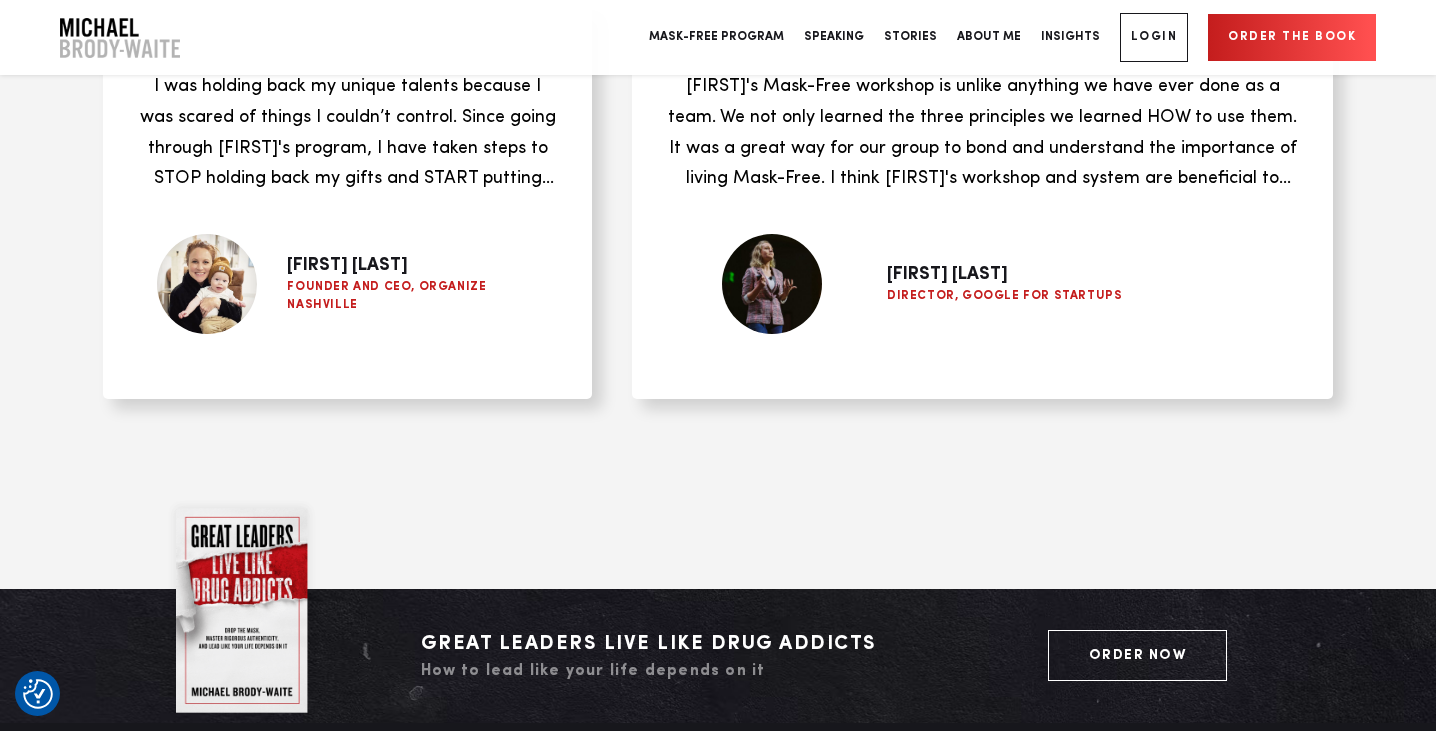 scroll, scrollTop: 8413, scrollLeft: 0, axis: vertical 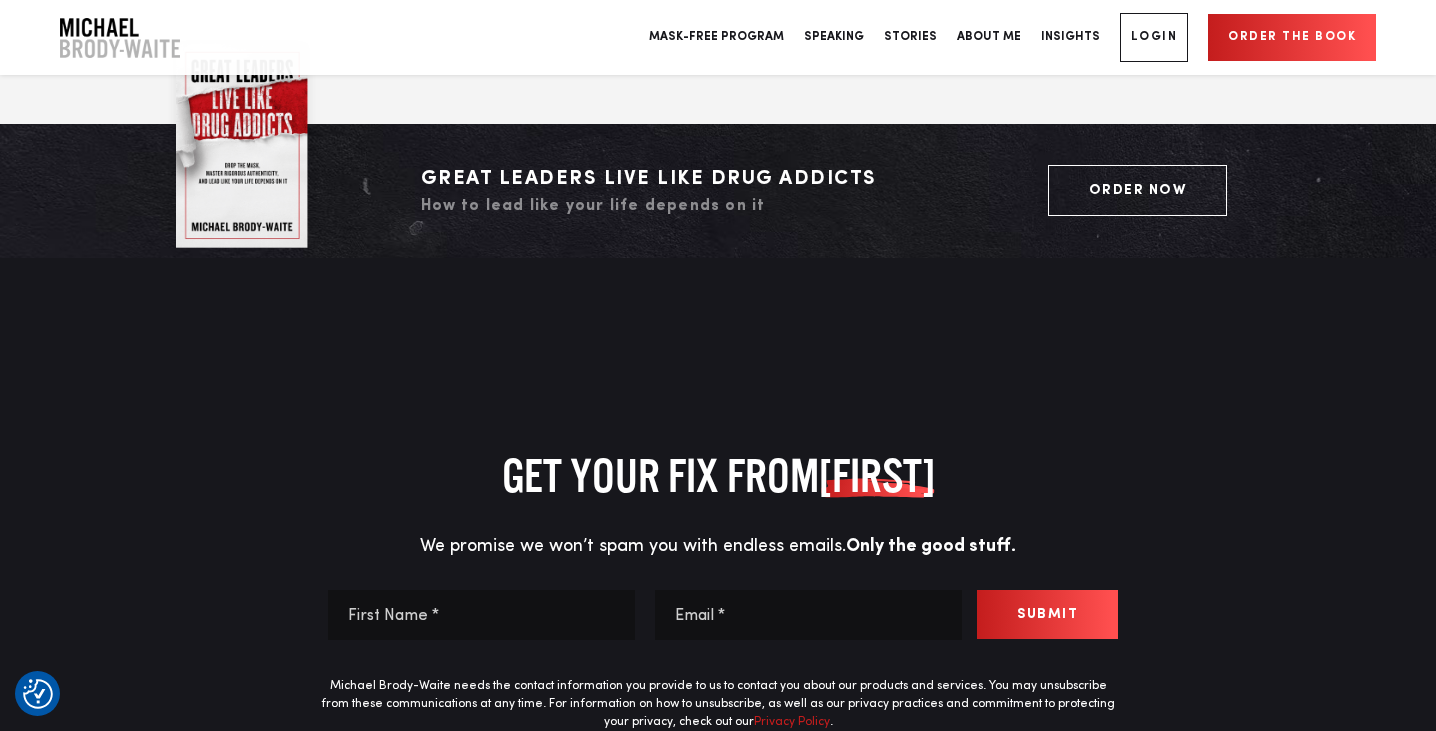 click on "First Name *" at bounding box center [481, 615] 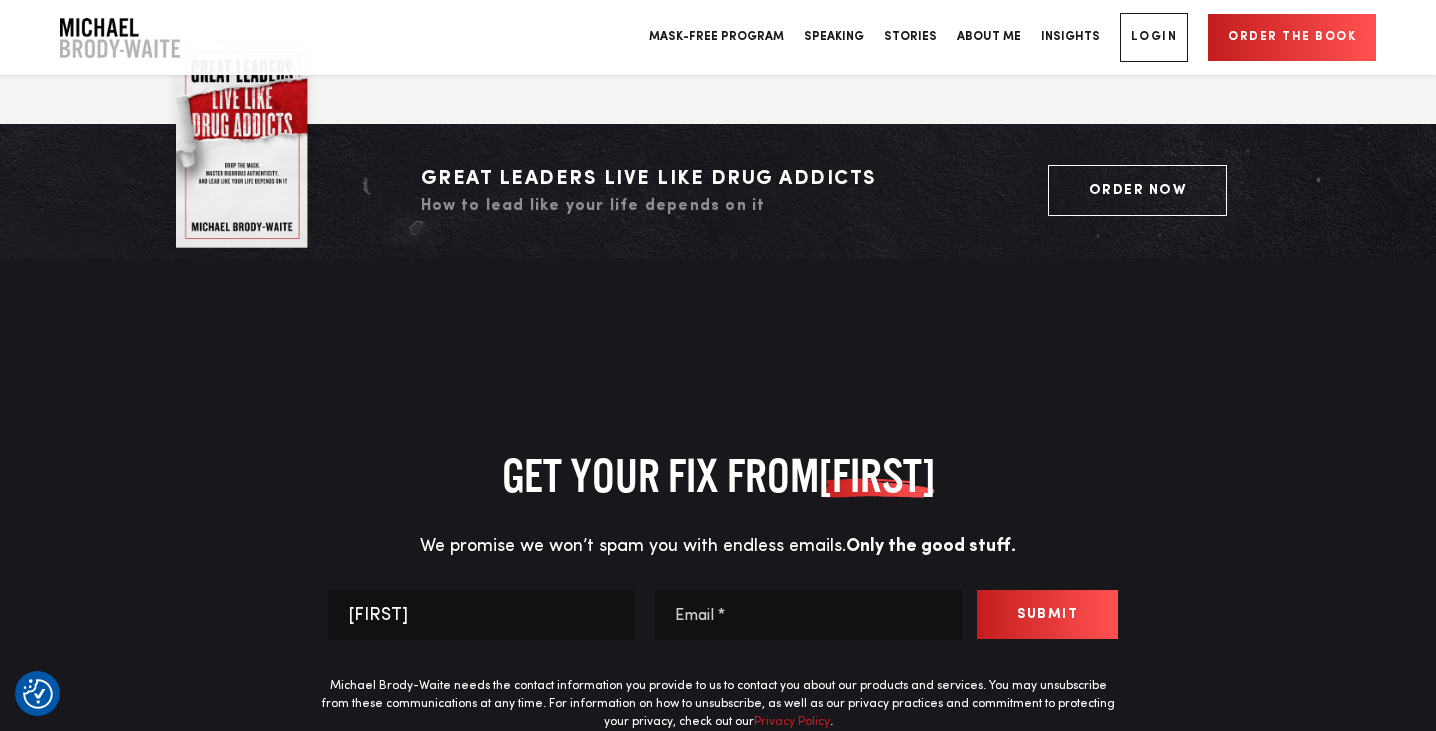 type on "sandra" 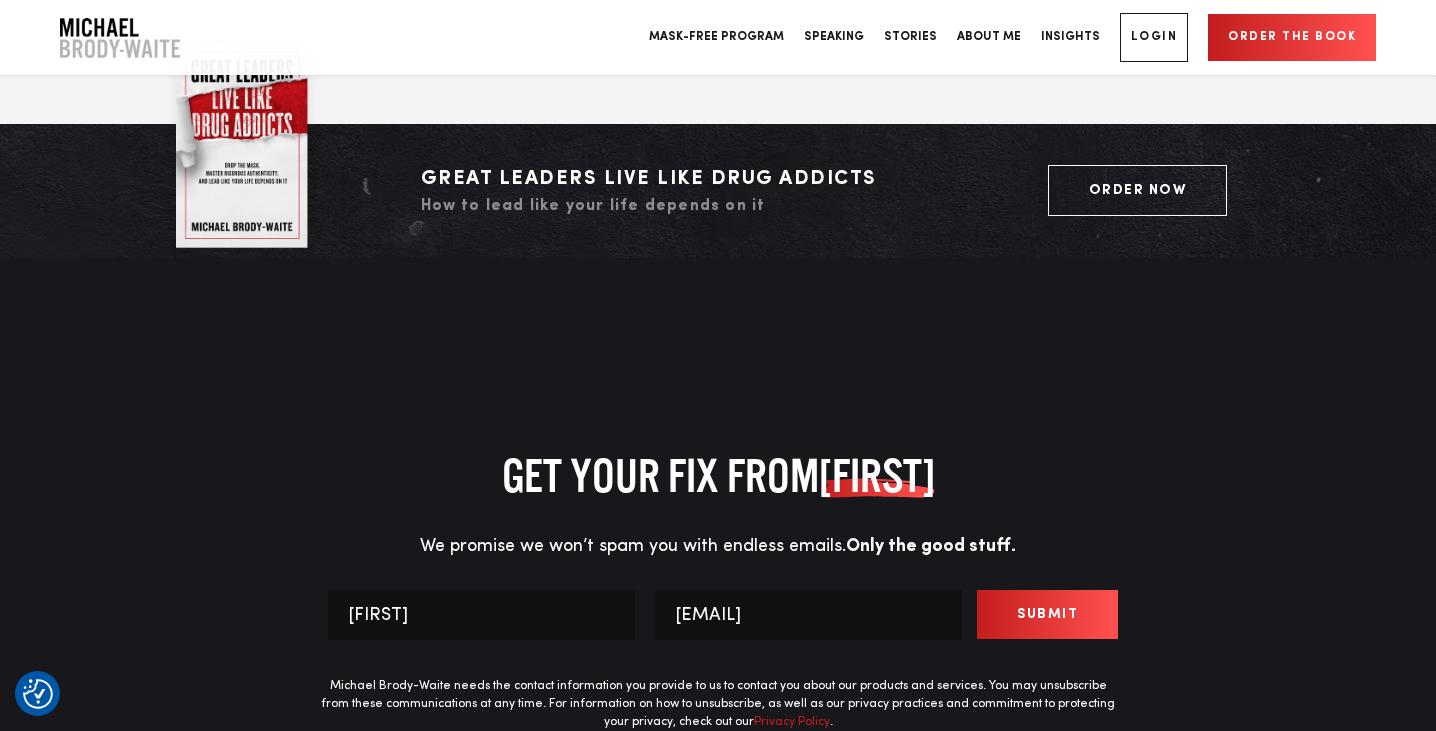 type on "sandra@justcaremore.org" 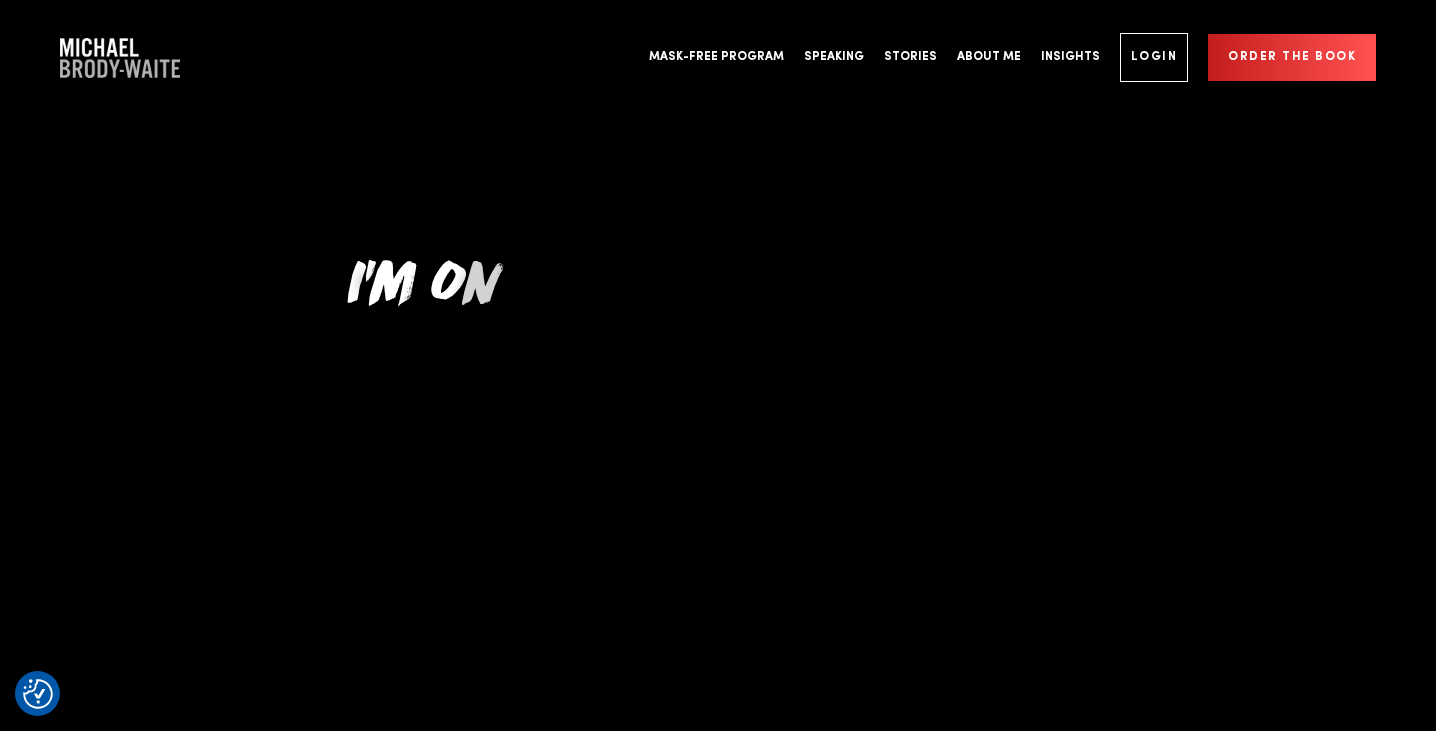 scroll, scrollTop: 0, scrollLeft: 0, axis: both 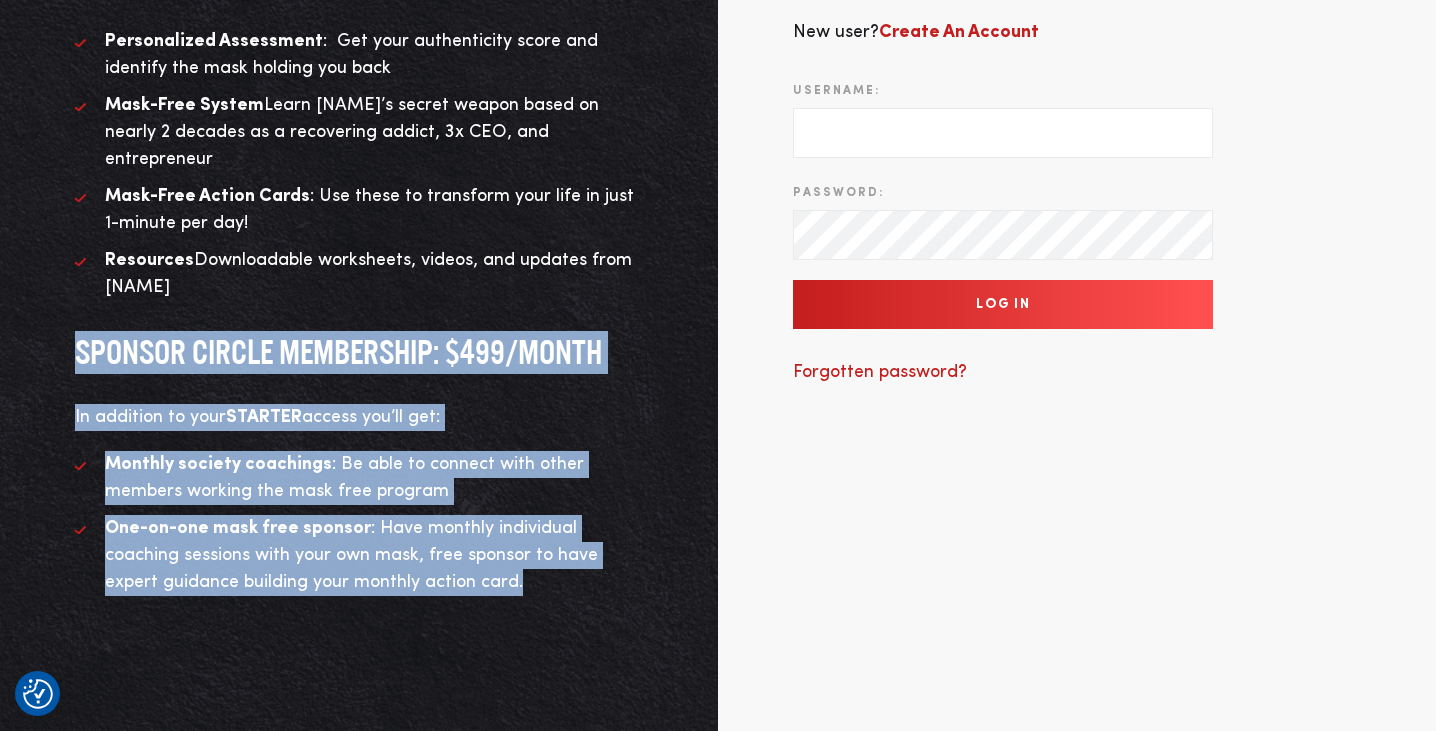 drag, startPoint x: 416, startPoint y: 488, endPoint x: 60, endPoint y: 310, distance: 398.0201 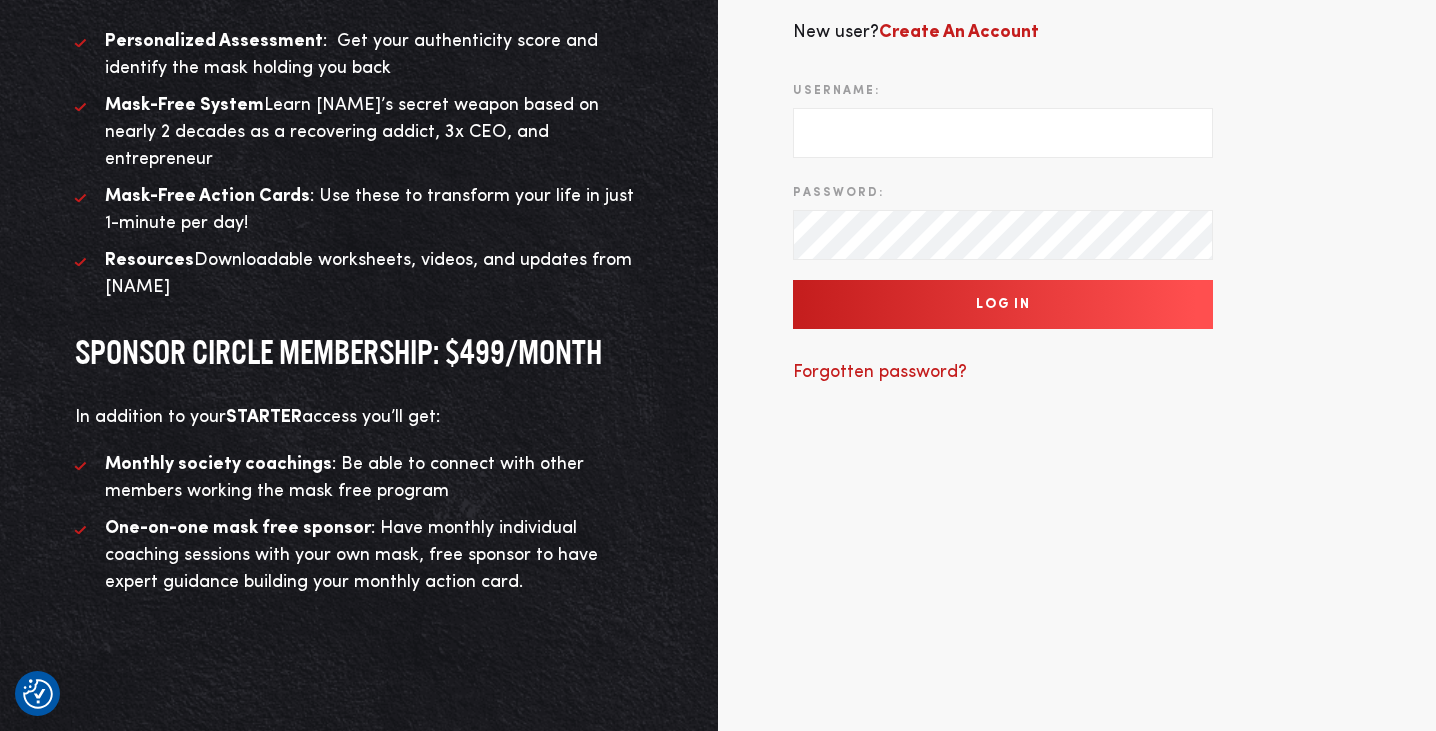 click on "SPONSOR CIRCLE MEMBERSHIP: $499/MONTH" at bounding box center (359, 352) 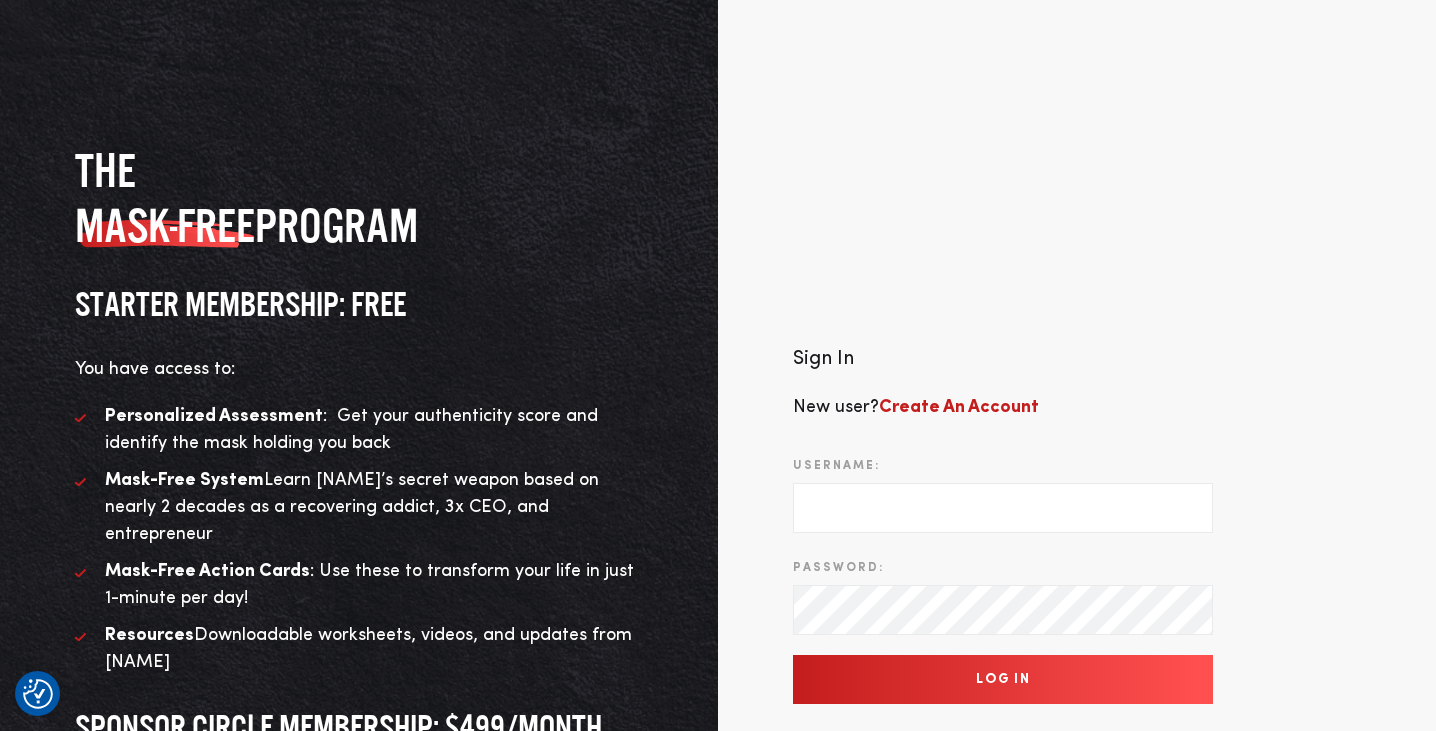 scroll, scrollTop: 10, scrollLeft: 0, axis: vertical 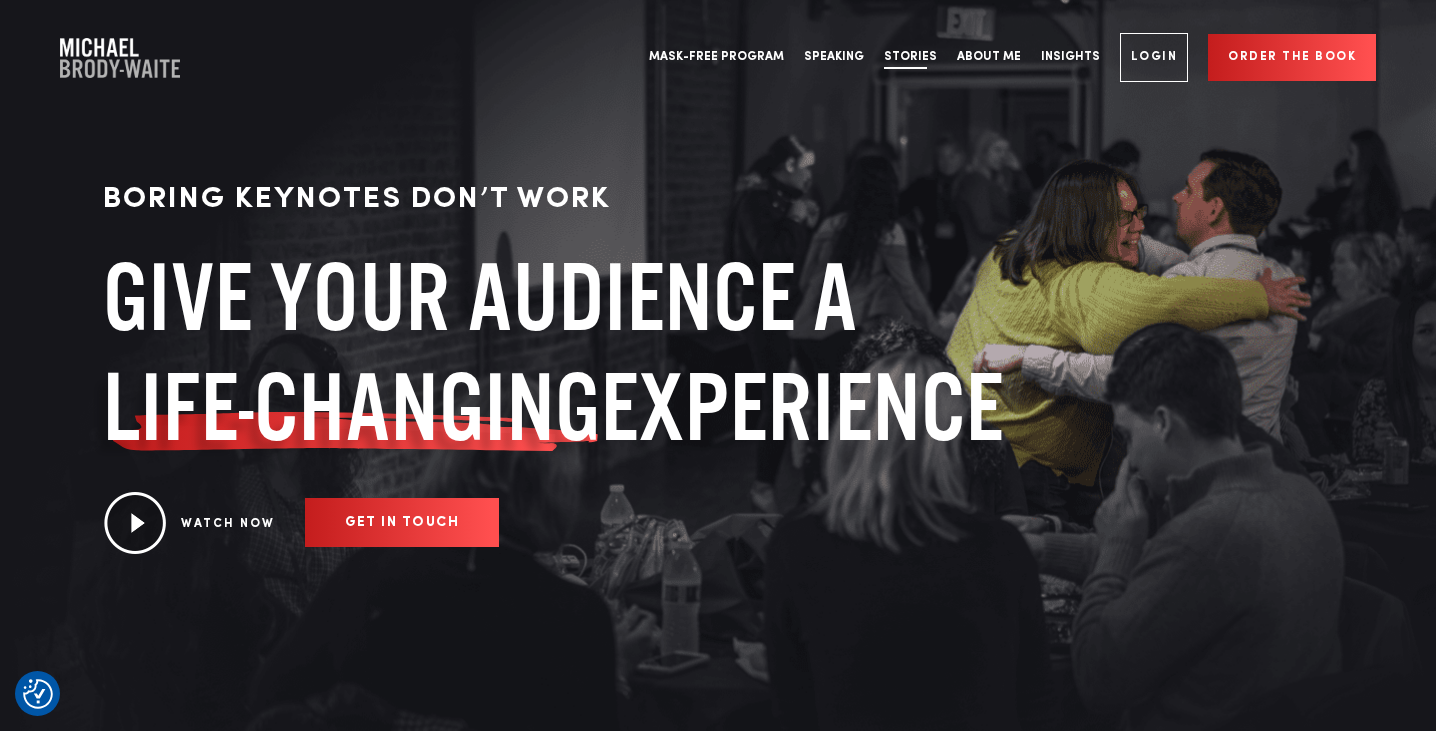 click on "Stories" at bounding box center (910, 57) 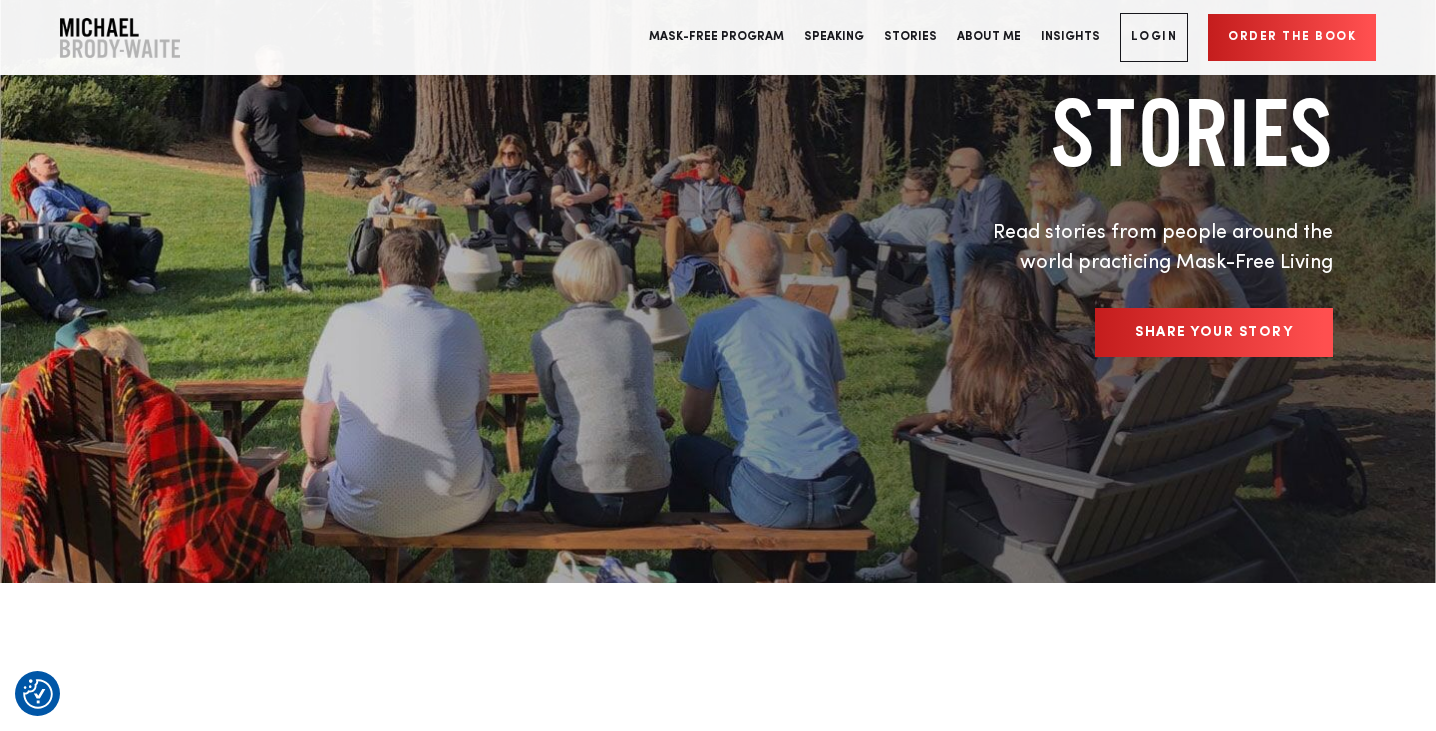 scroll, scrollTop: 122, scrollLeft: 0, axis: vertical 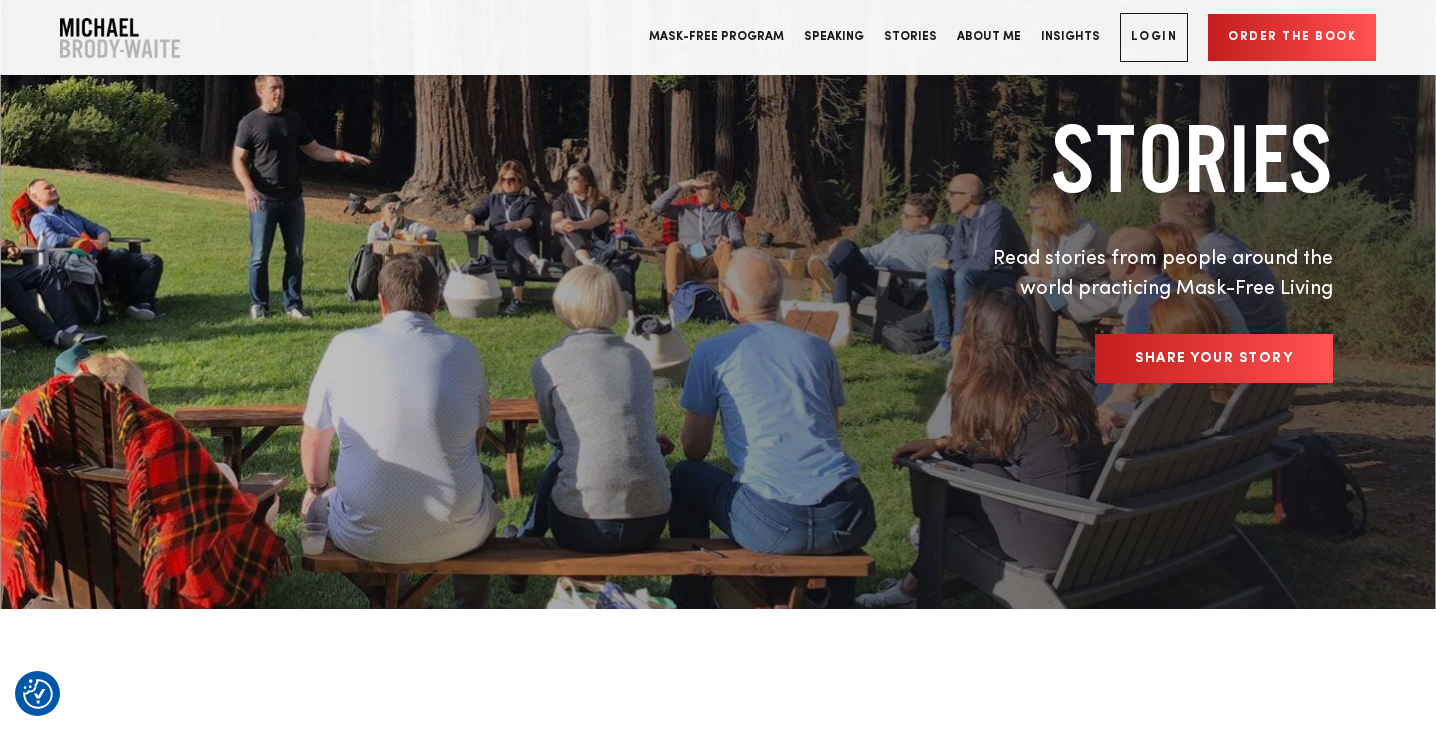 click on "SHARE YOUR STORY" at bounding box center [1214, 358] 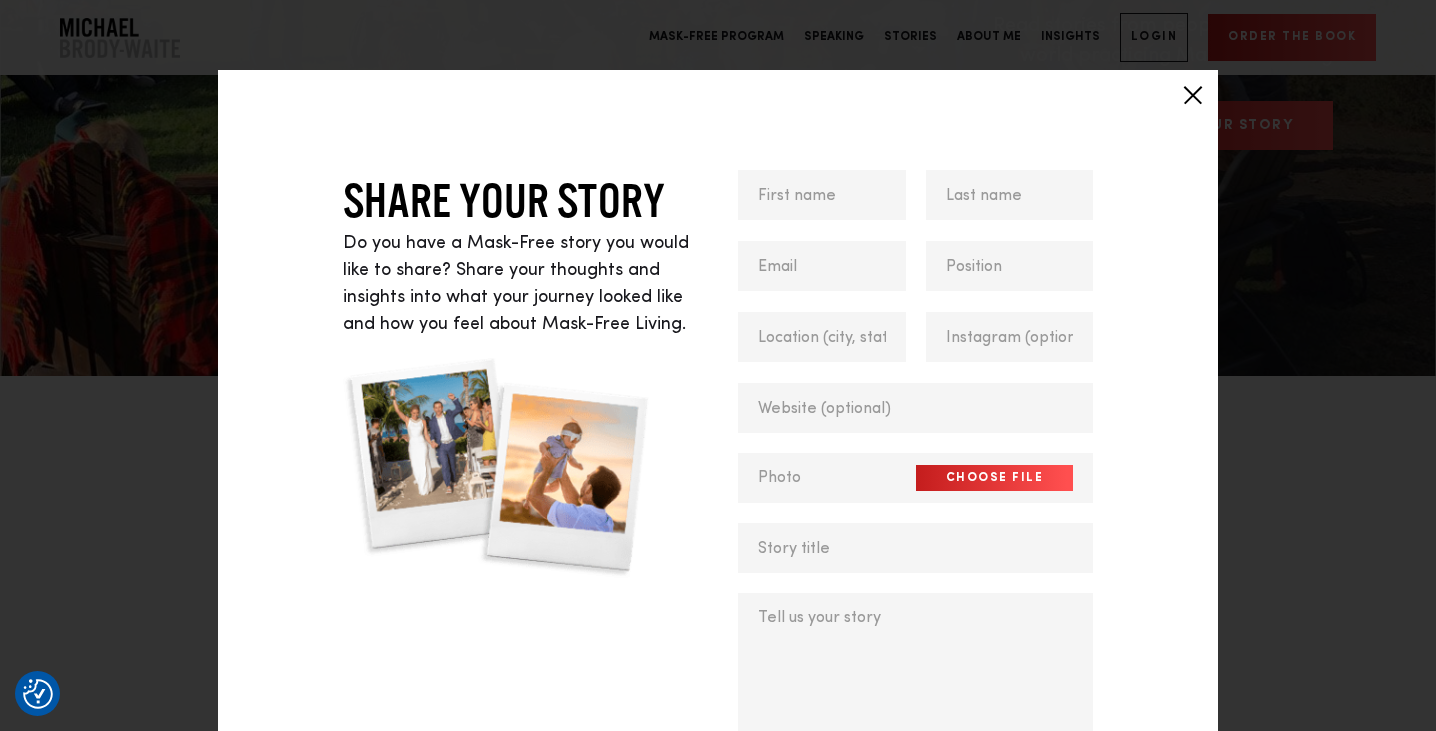 scroll, scrollTop: 360, scrollLeft: 0, axis: vertical 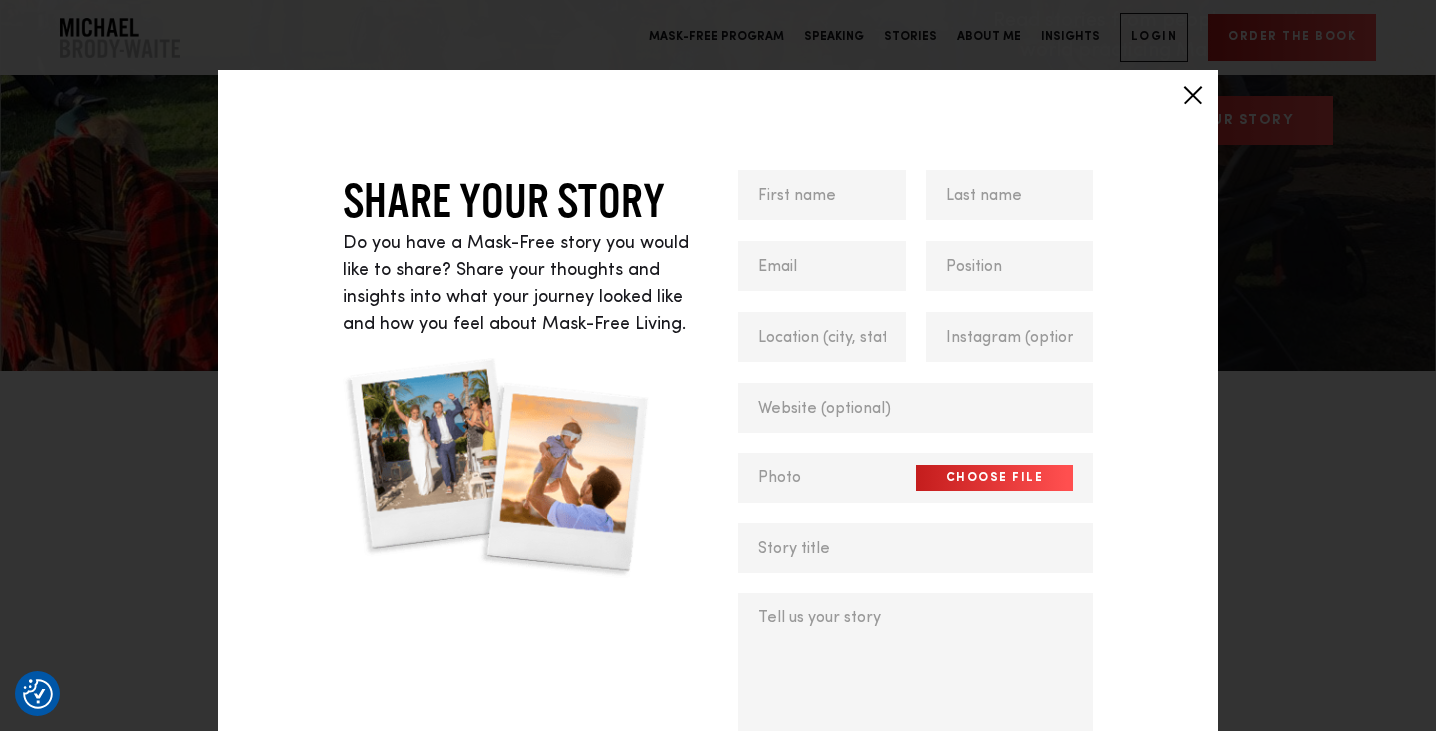 drag, startPoint x: 1187, startPoint y: 99, endPoint x: 1170, endPoint y: 130, distance: 35.35534 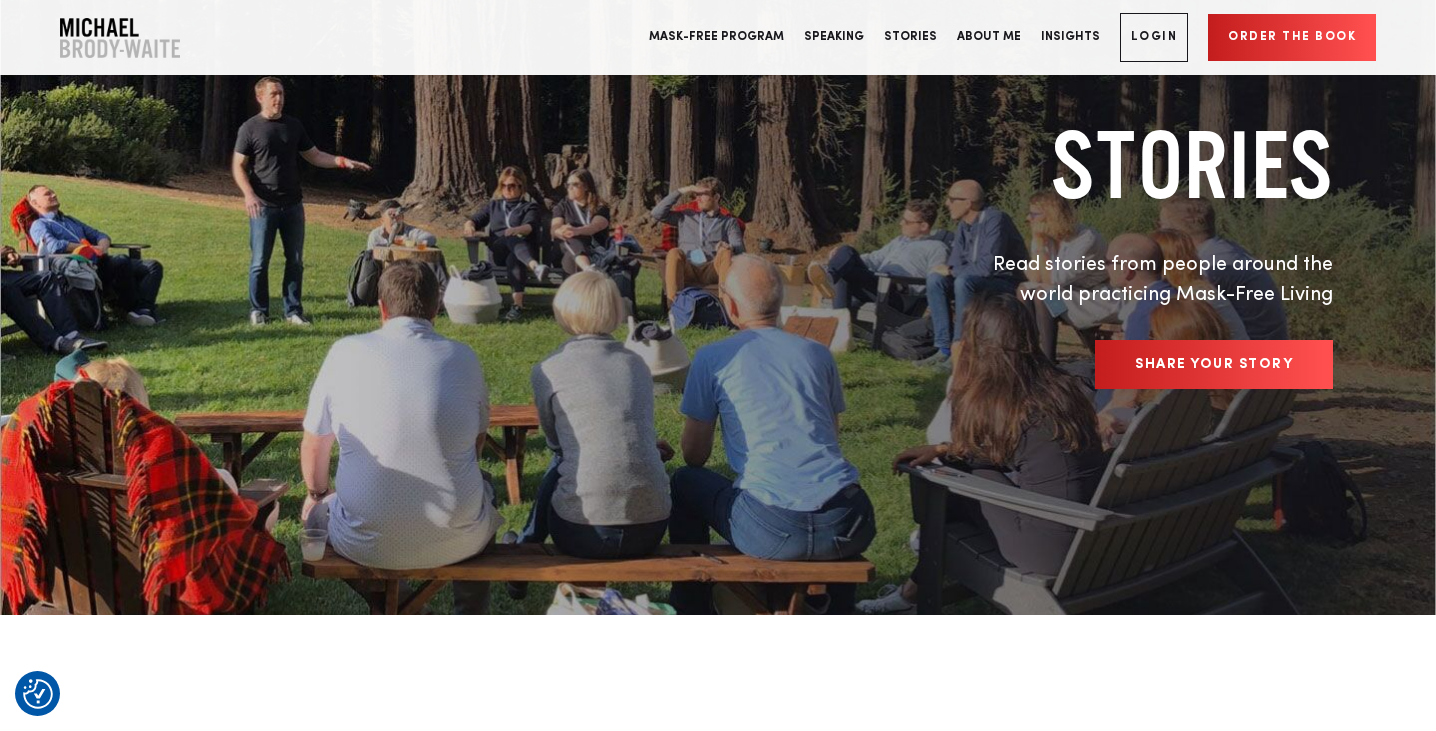 scroll, scrollTop: 0, scrollLeft: 0, axis: both 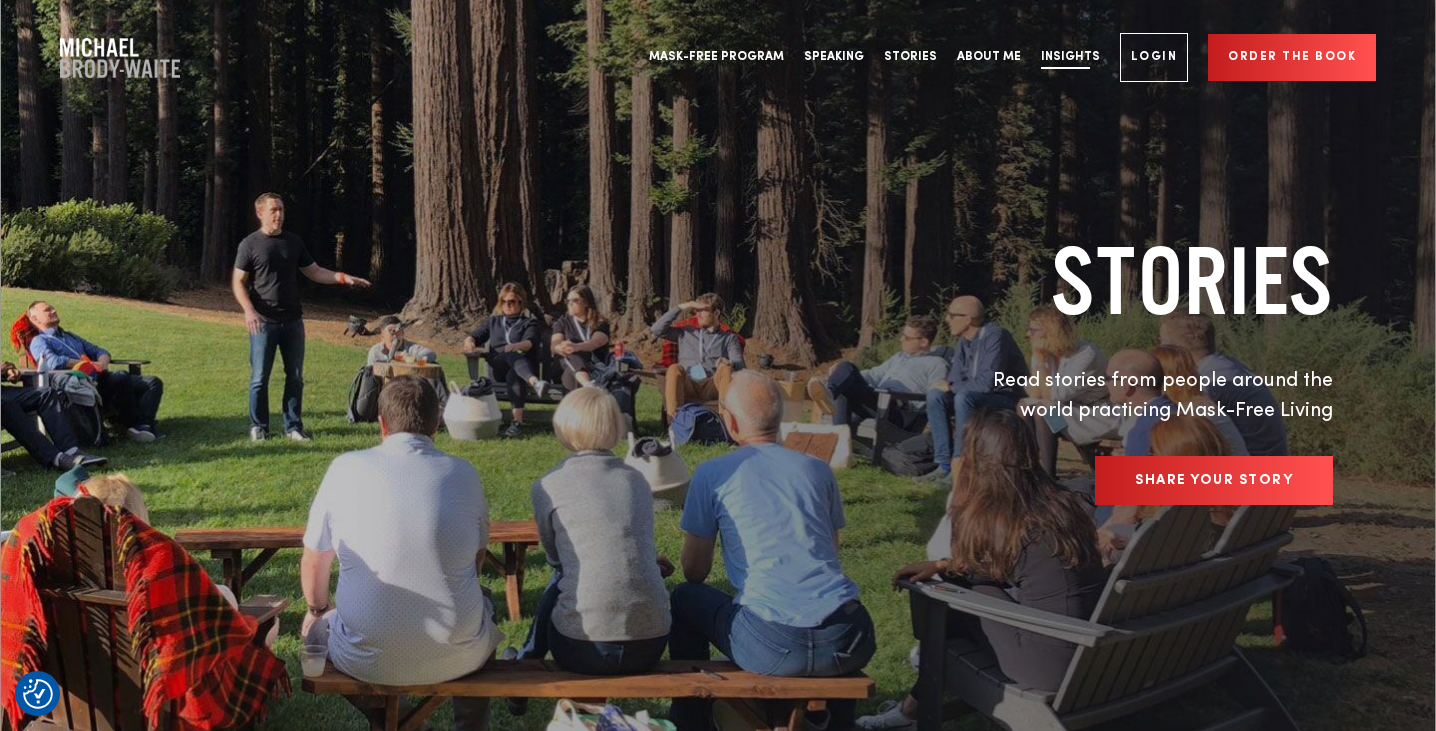 click on "Insights" at bounding box center (1070, 57) 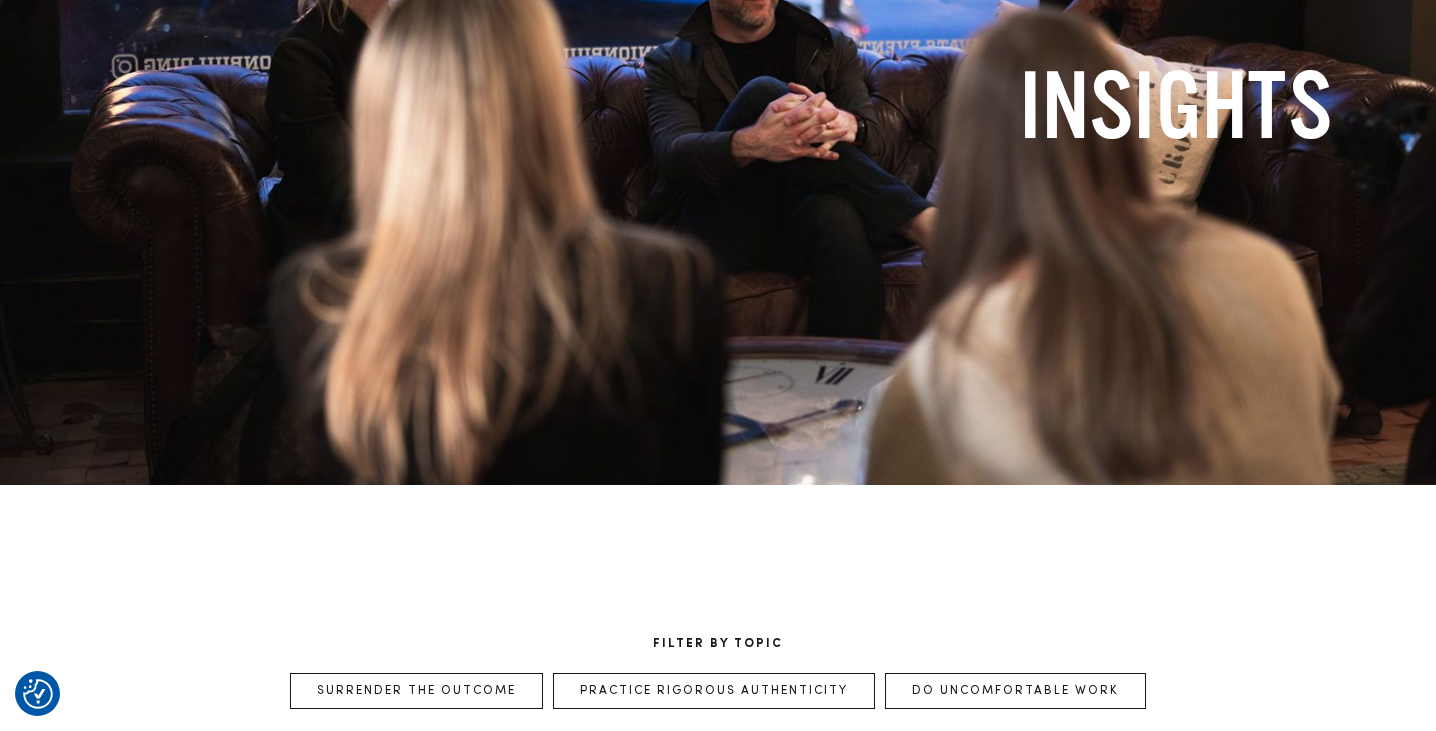 scroll, scrollTop: 0, scrollLeft: 0, axis: both 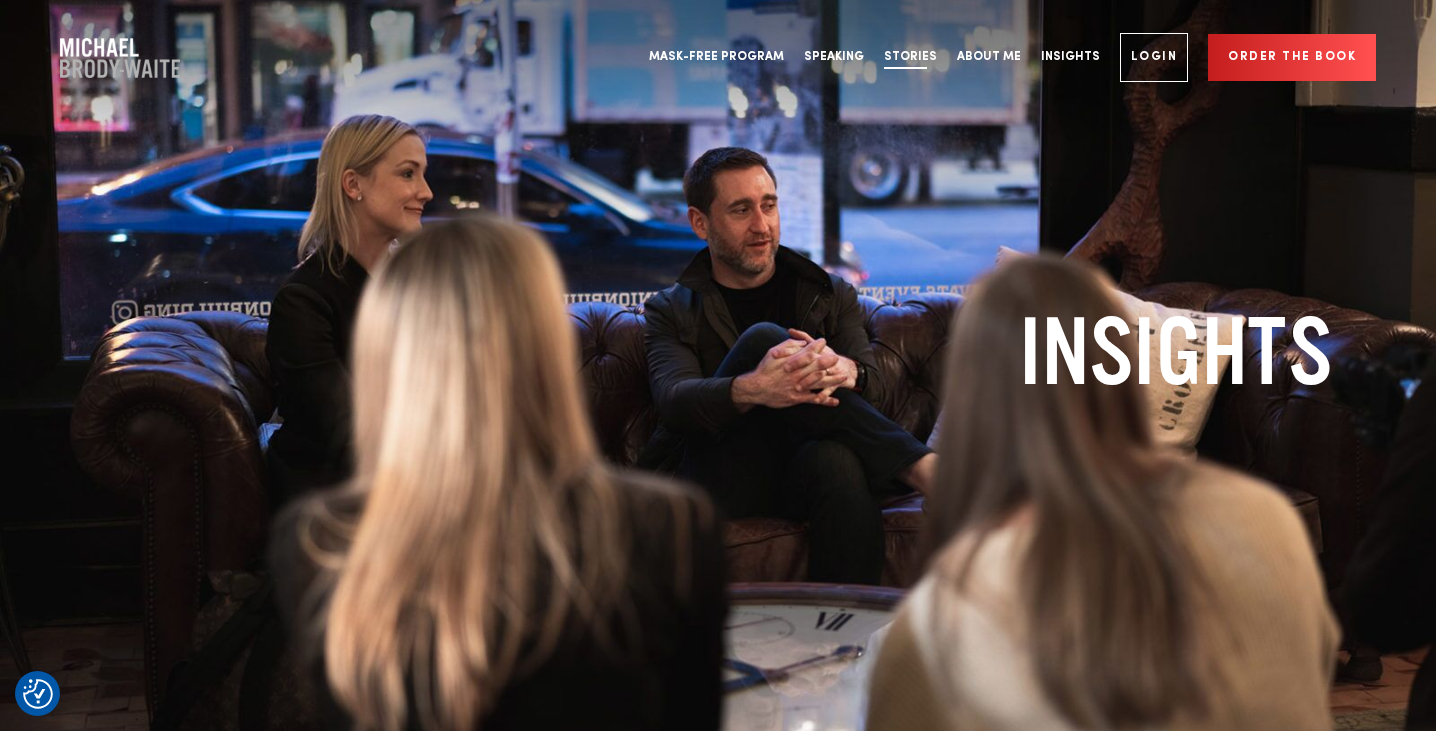 click on "Stories" at bounding box center [910, 57] 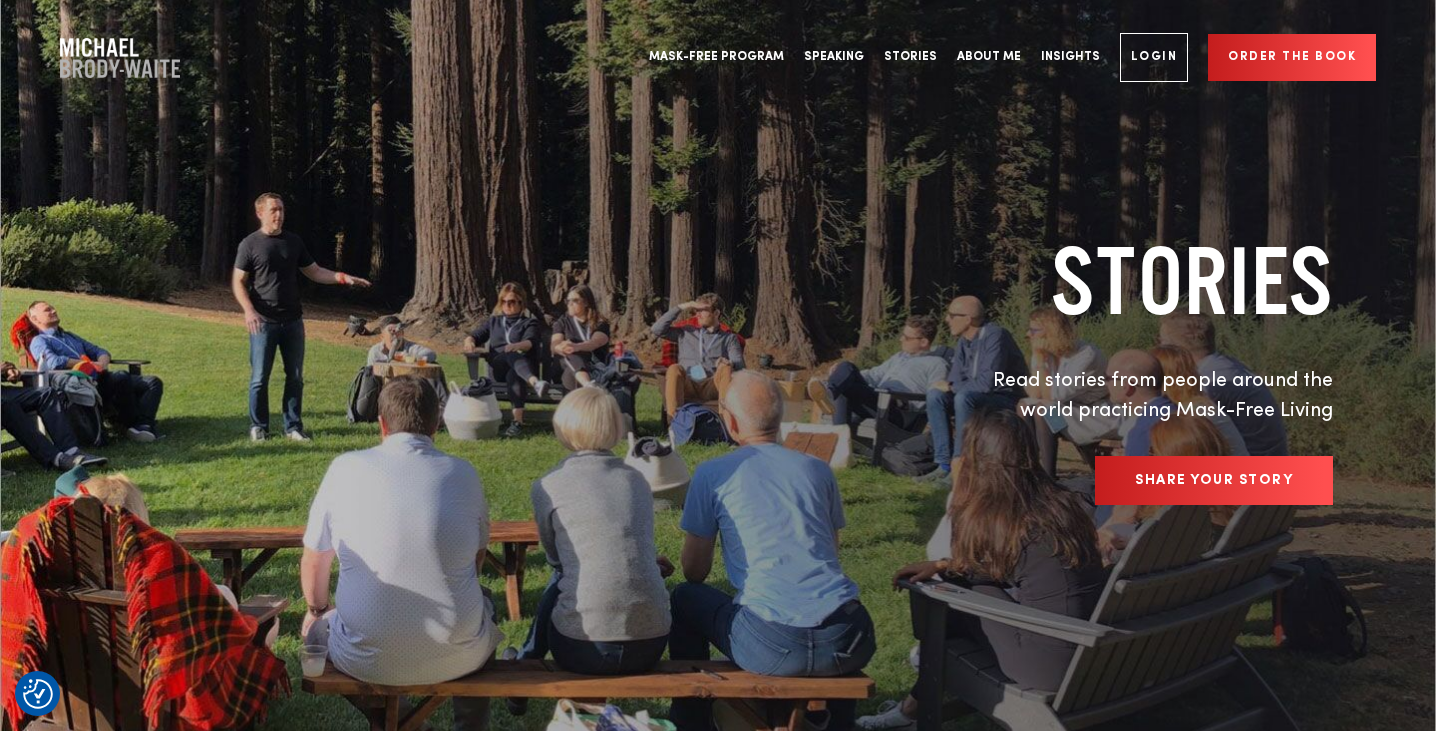 scroll, scrollTop: 0, scrollLeft: 0, axis: both 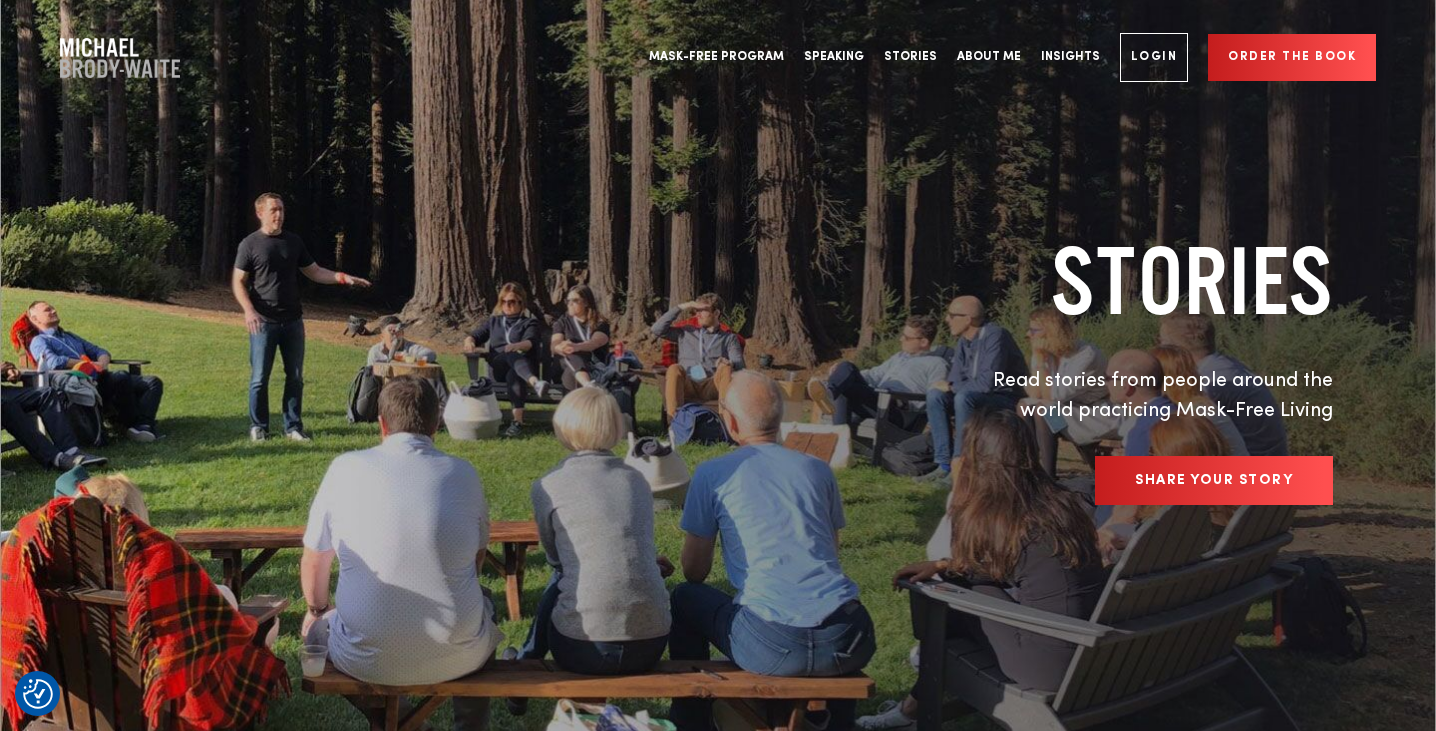 drag, startPoint x: 1083, startPoint y: 407, endPoint x: 1329, endPoint y: 410, distance: 246.0183 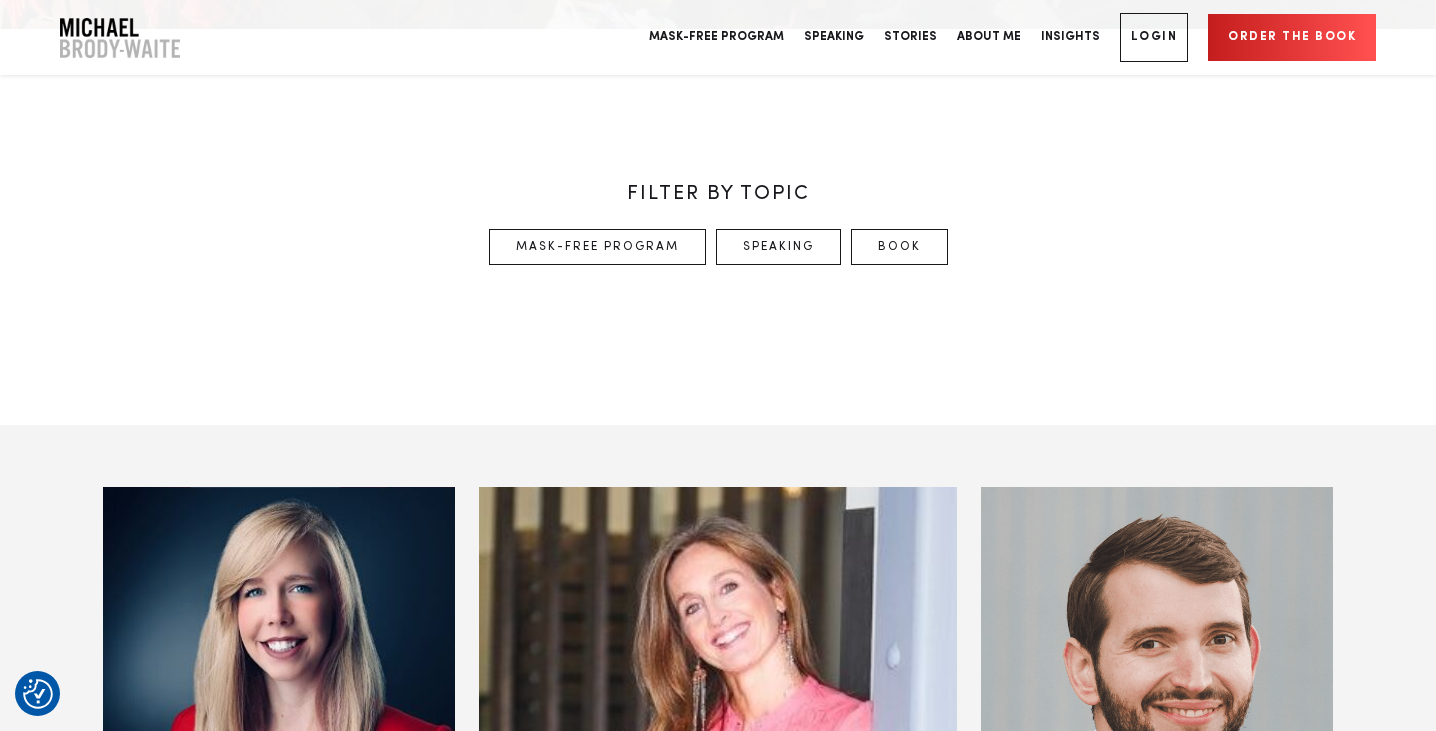 scroll, scrollTop: 0, scrollLeft: 0, axis: both 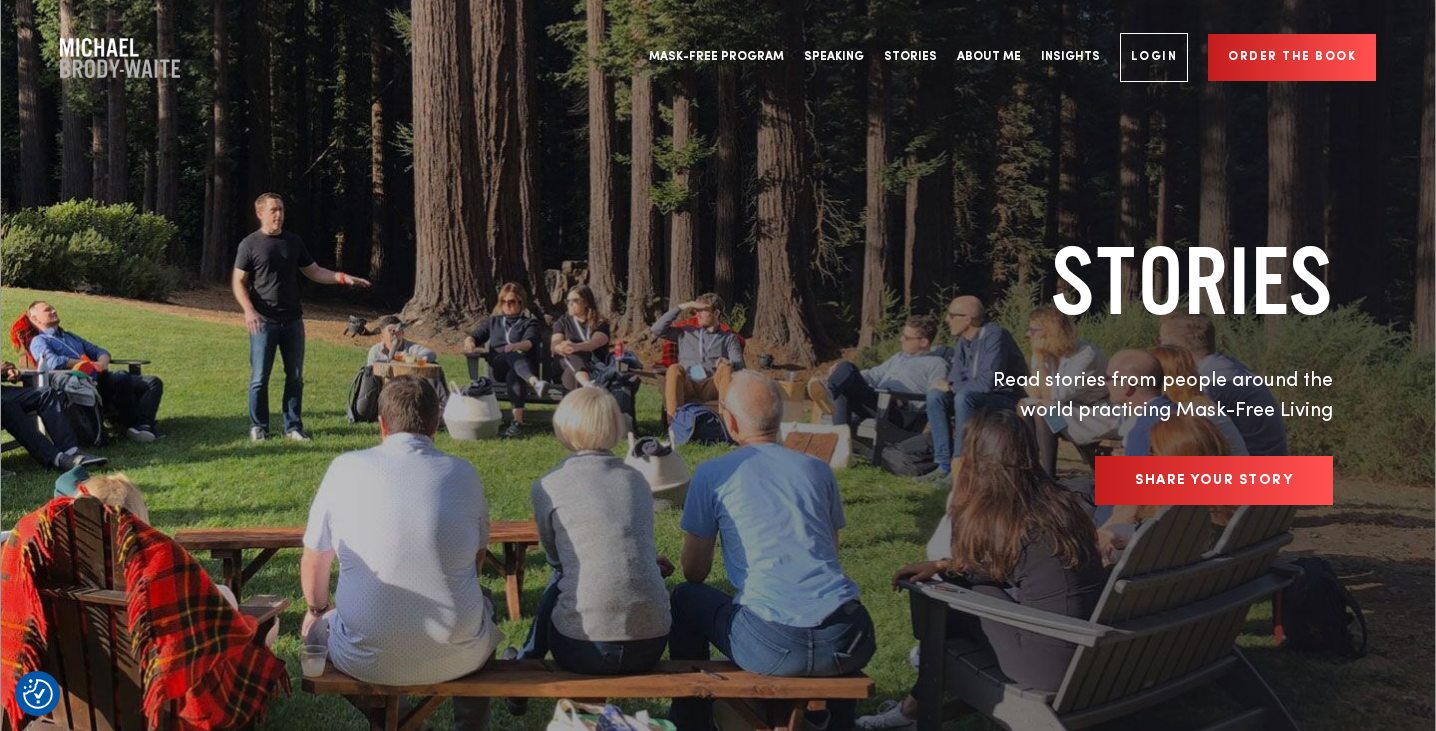 drag, startPoint x: 1175, startPoint y: 401, endPoint x: 1361, endPoint y: 401, distance: 186 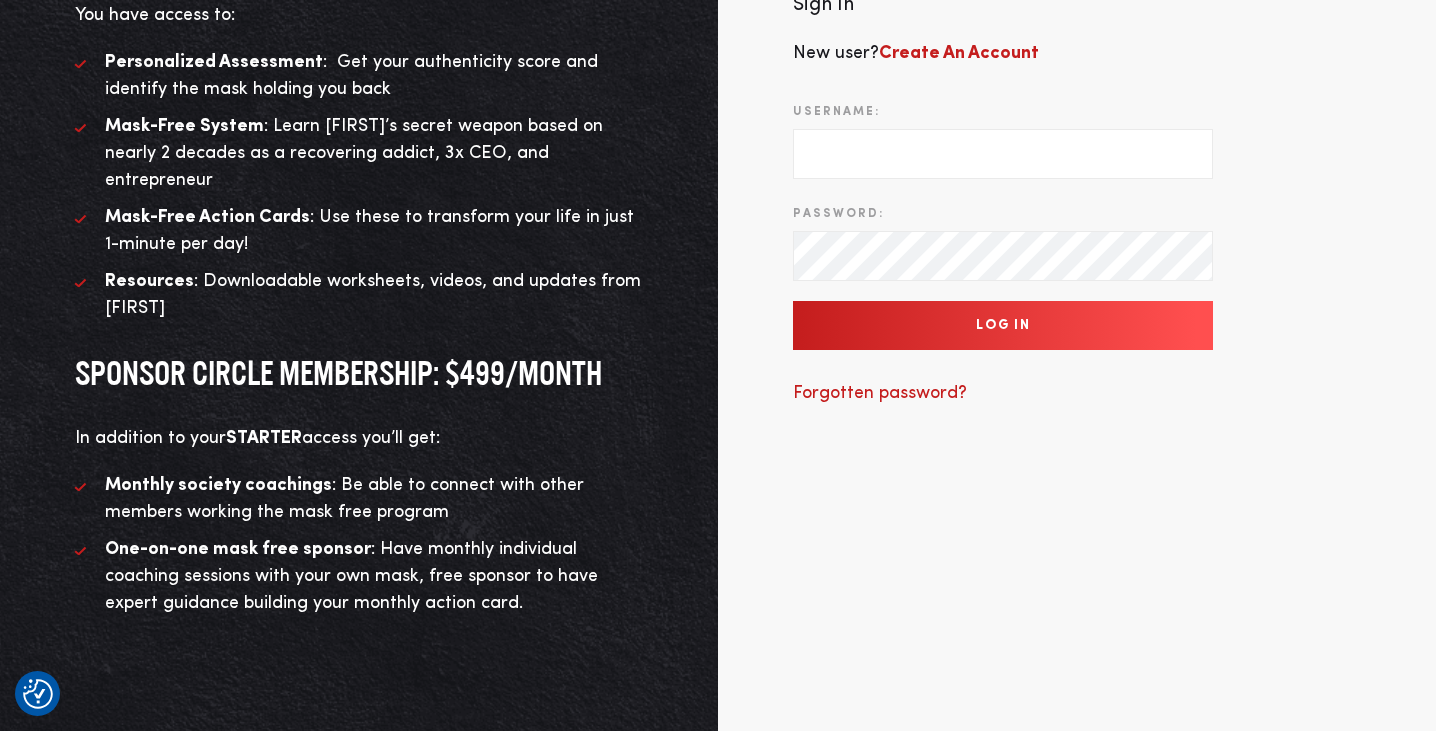 scroll, scrollTop: 364, scrollLeft: 0, axis: vertical 